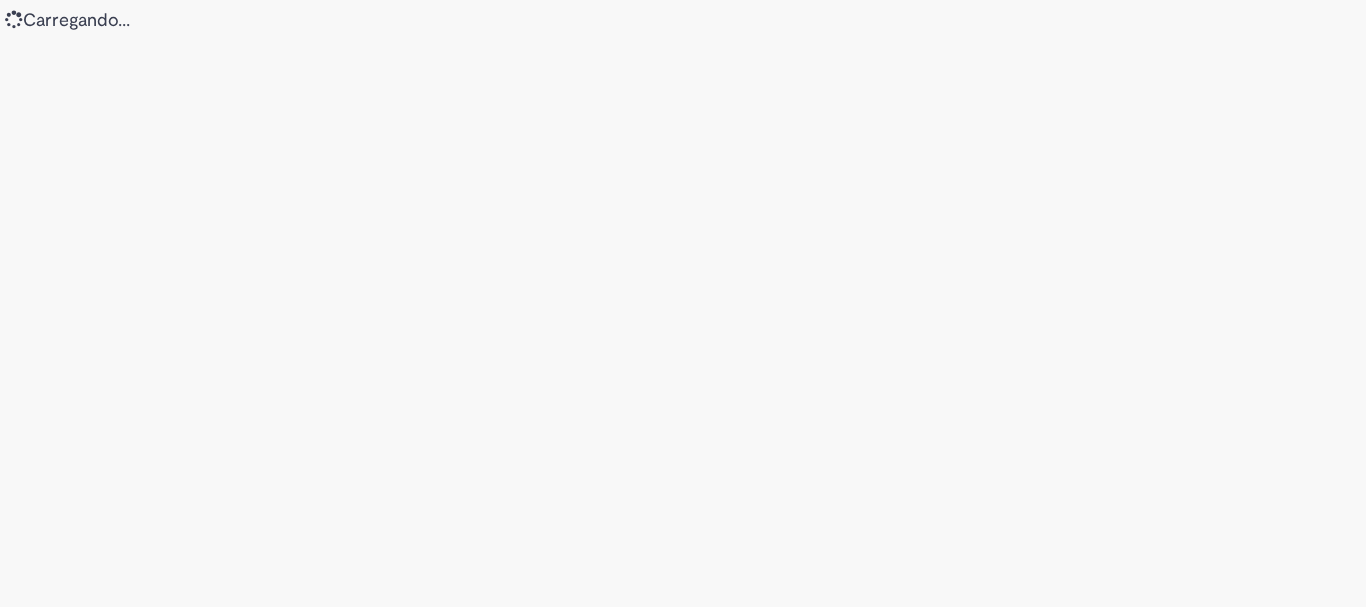 scroll, scrollTop: 0, scrollLeft: 0, axis: both 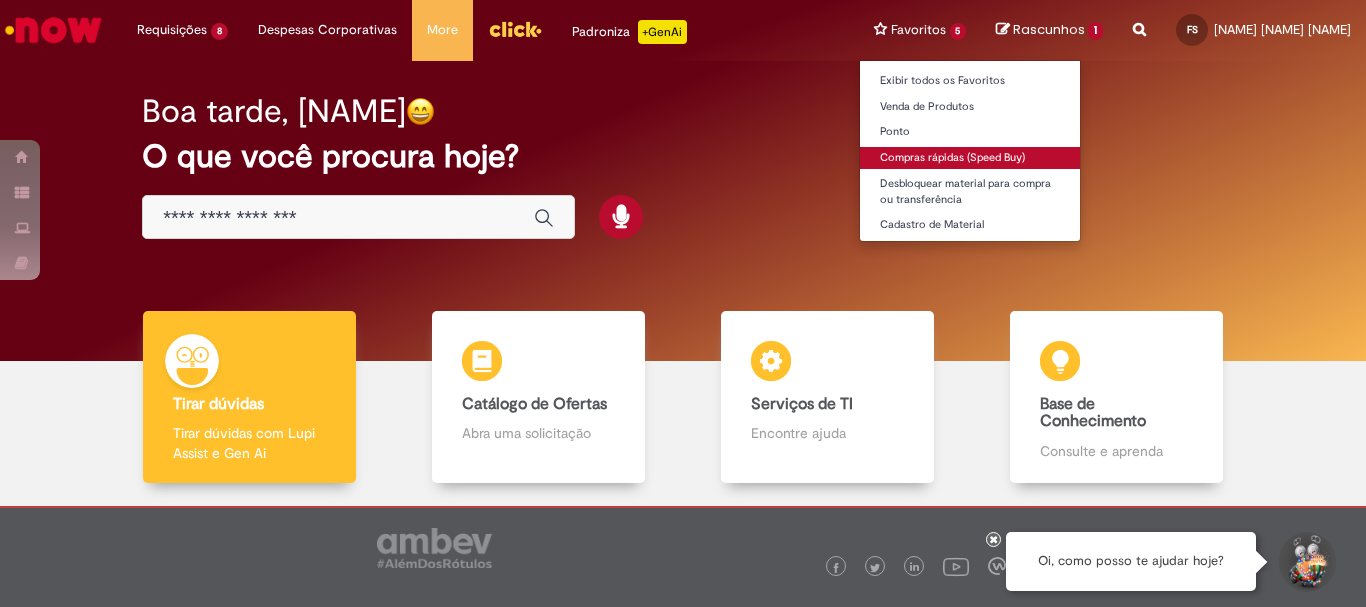 click on "Compras rápidas (Speed Buy)" at bounding box center (970, 158) 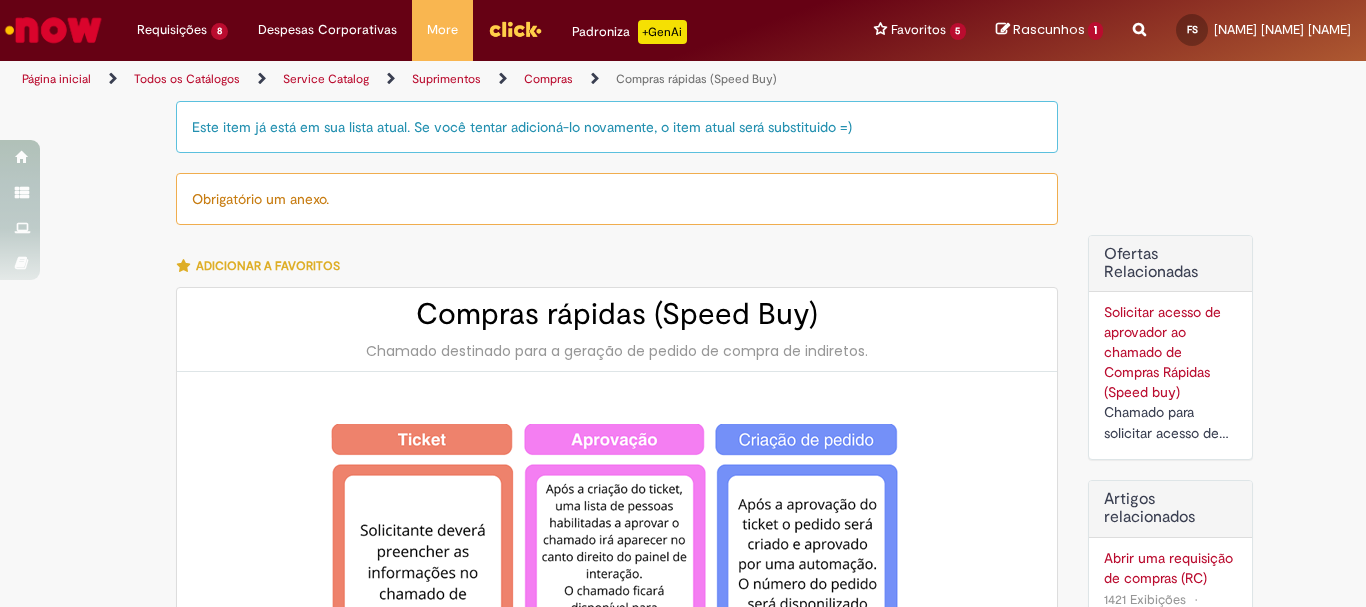 type on "********" 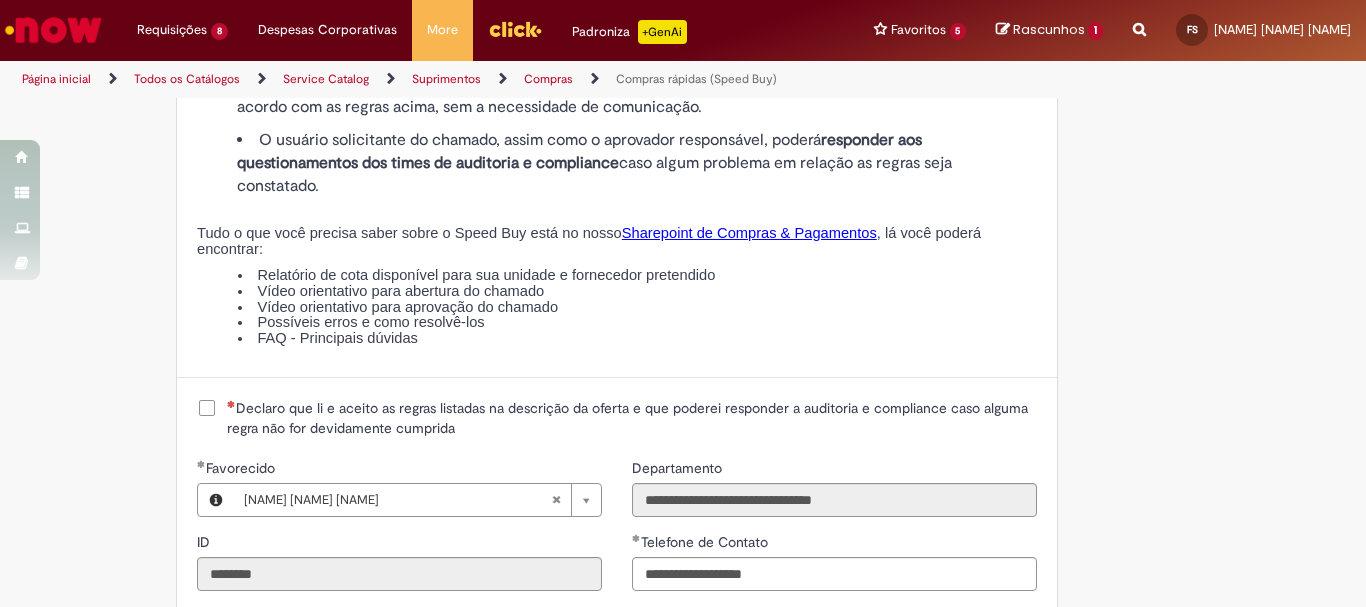 scroll, scrollTop: 2300, scrollLeft: 0, axis: vertical 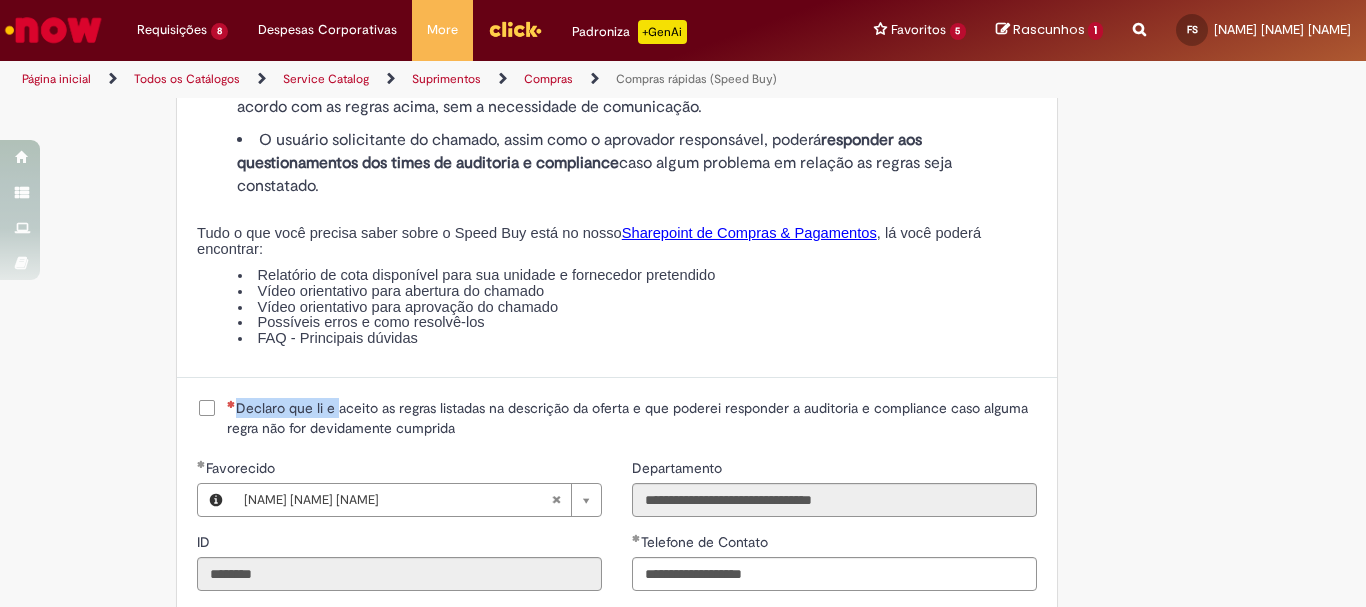 click on "Declaro que li e aceito as regras listadas na descrição da oferta e que poderei responder a auditoria e compliance caso alguma regra não for devidamente cumprida" at bounding box center (632, 418) 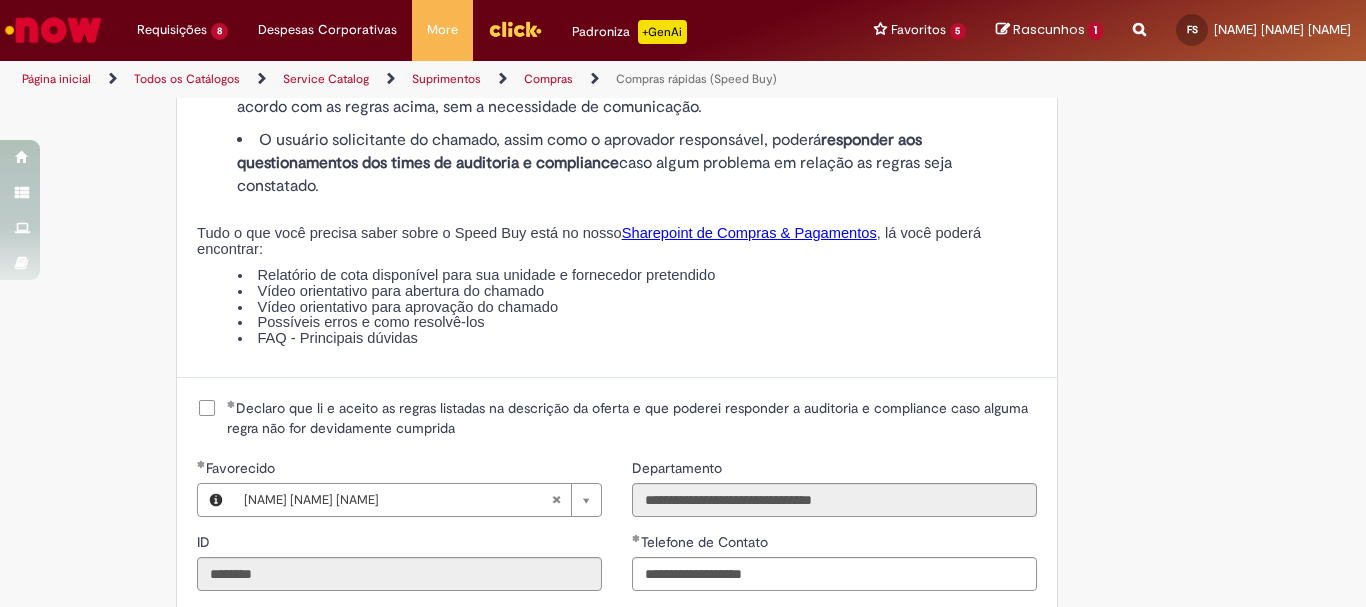 scroll, scrollTop: 2500, scrollLeft: 0, axis: vertical 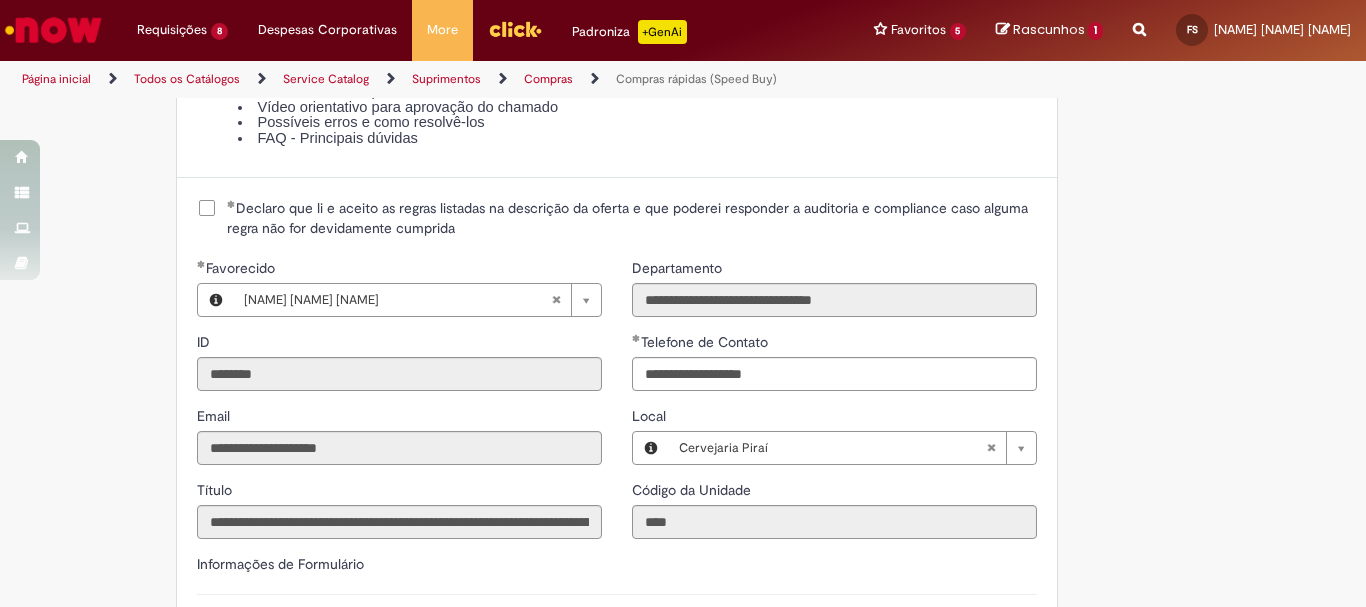 type 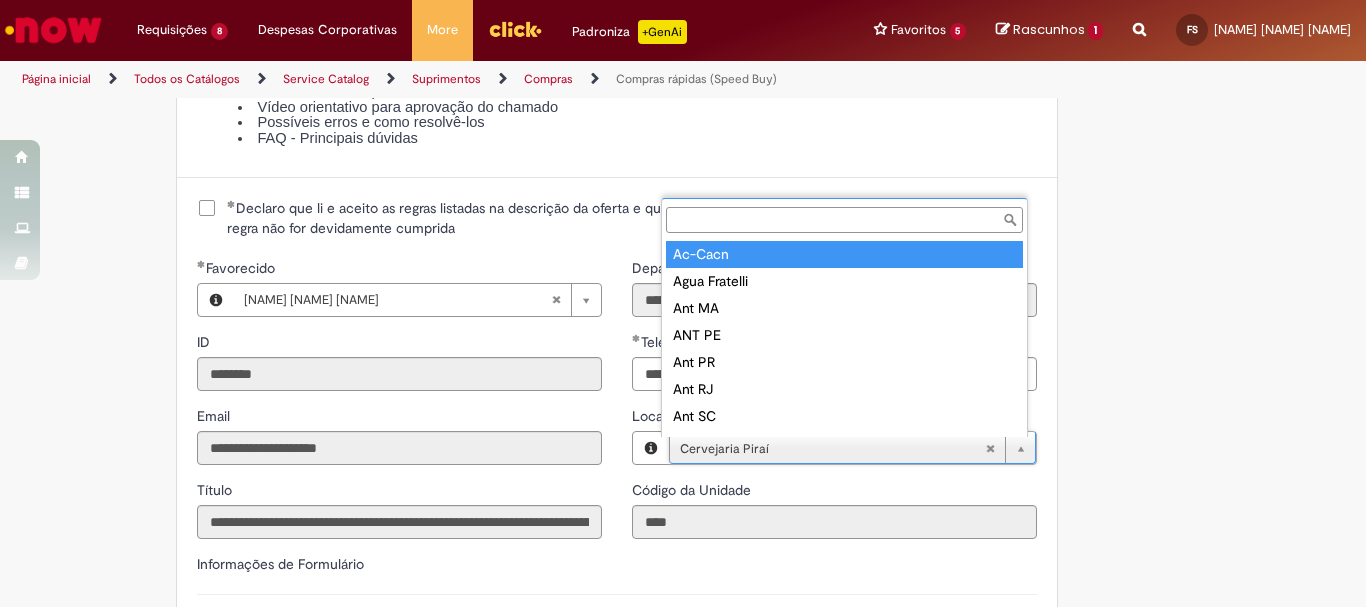 scroll, scrollTop: 16, scrollLeft: 0, axis: vertical 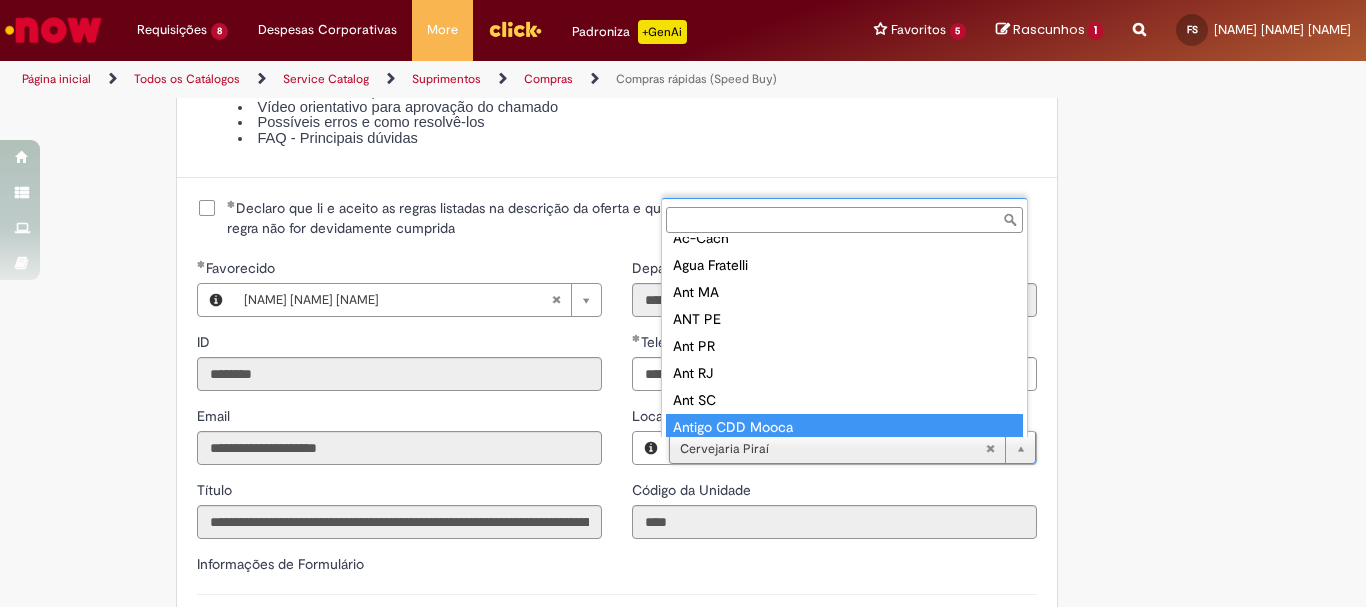 type on "**********" 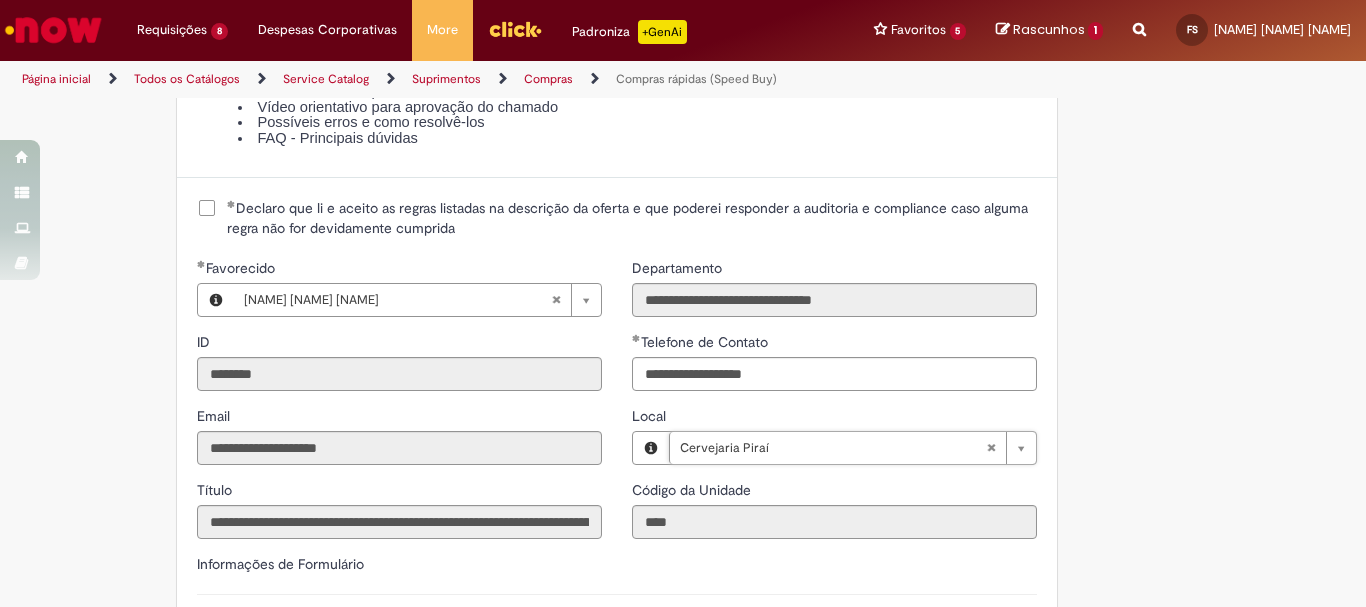 scroll, scrollTop: 0, scrollLeft: 93, axis: horizontal 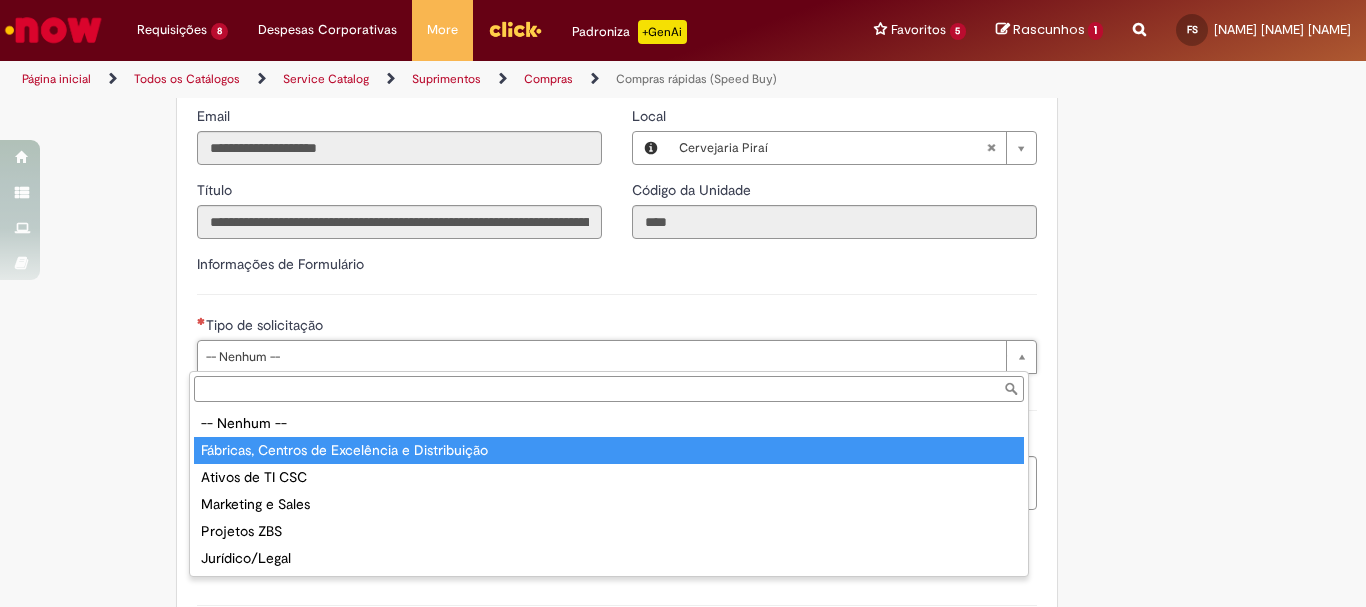 type on "**********" 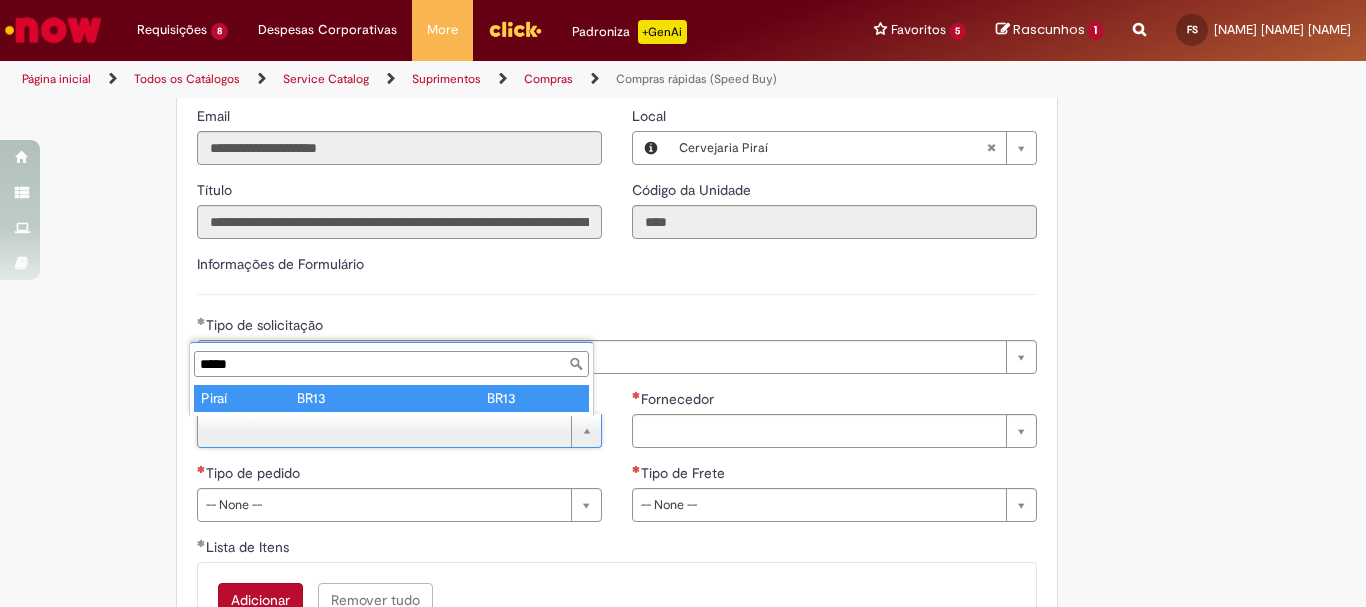 type on "*****" 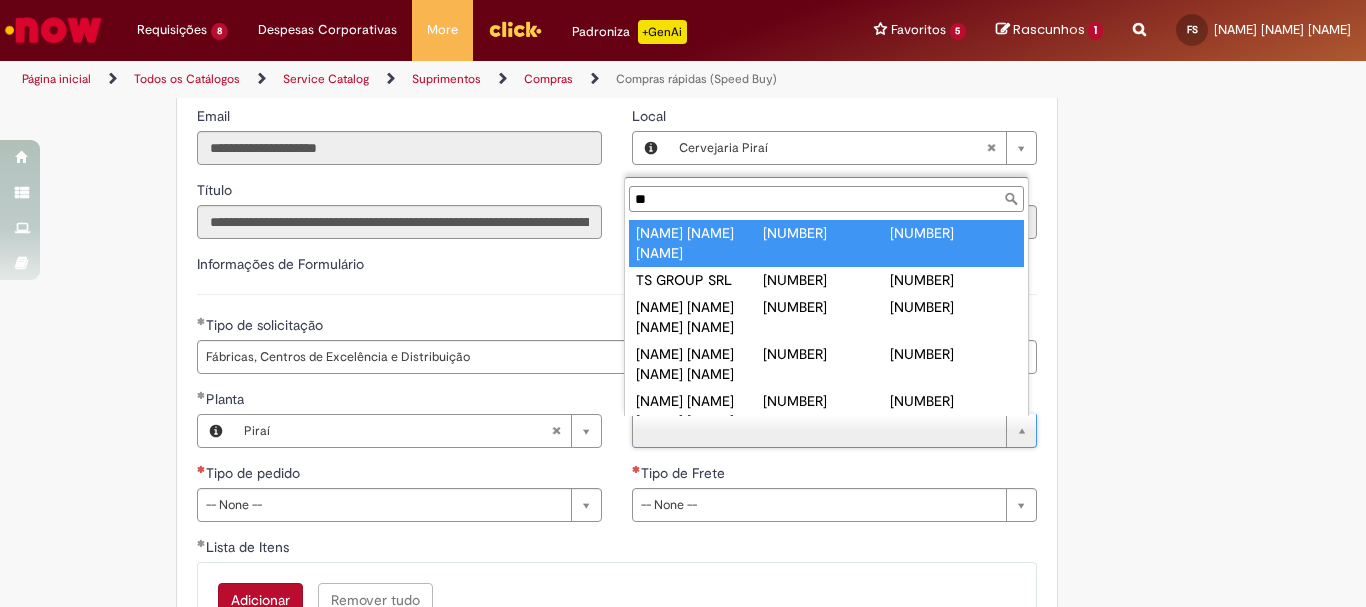 type on "*" 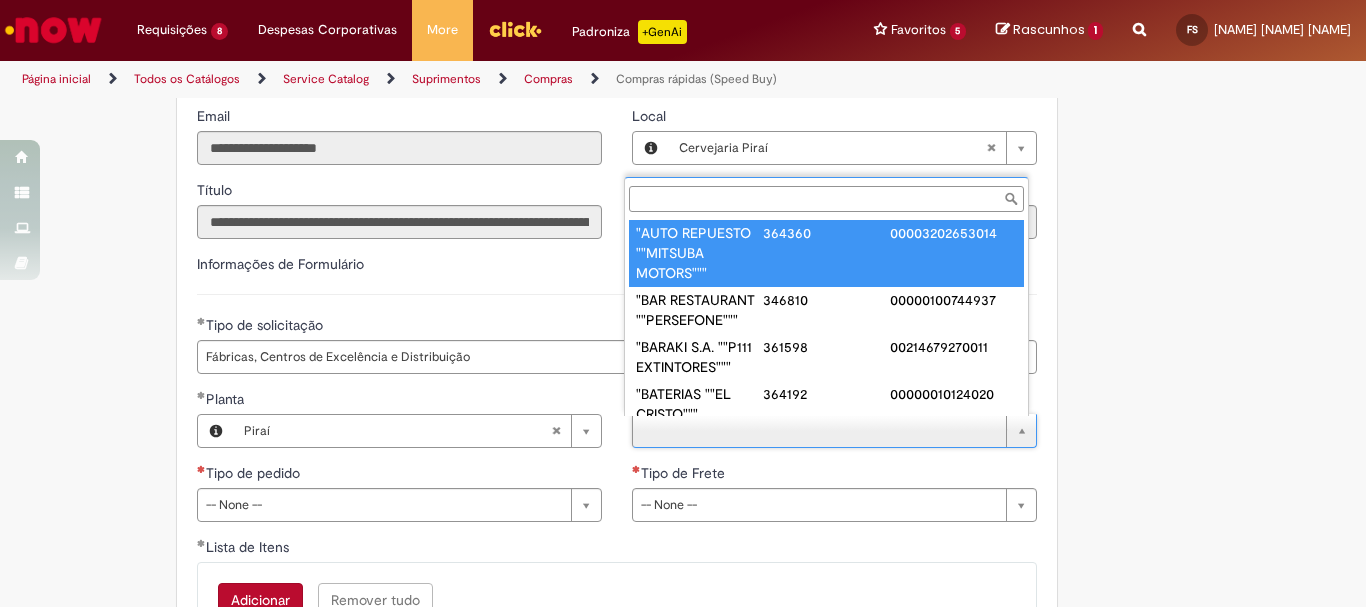 paste on "**********" 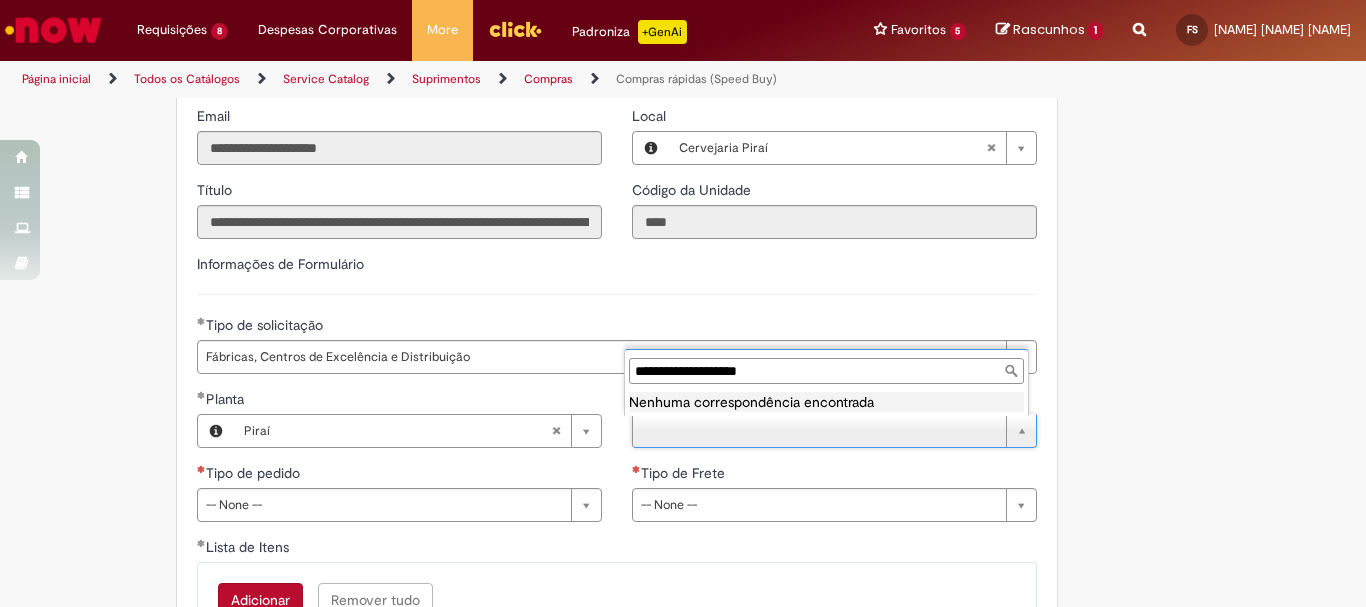click on "**********" at bounding box center (826, 371) 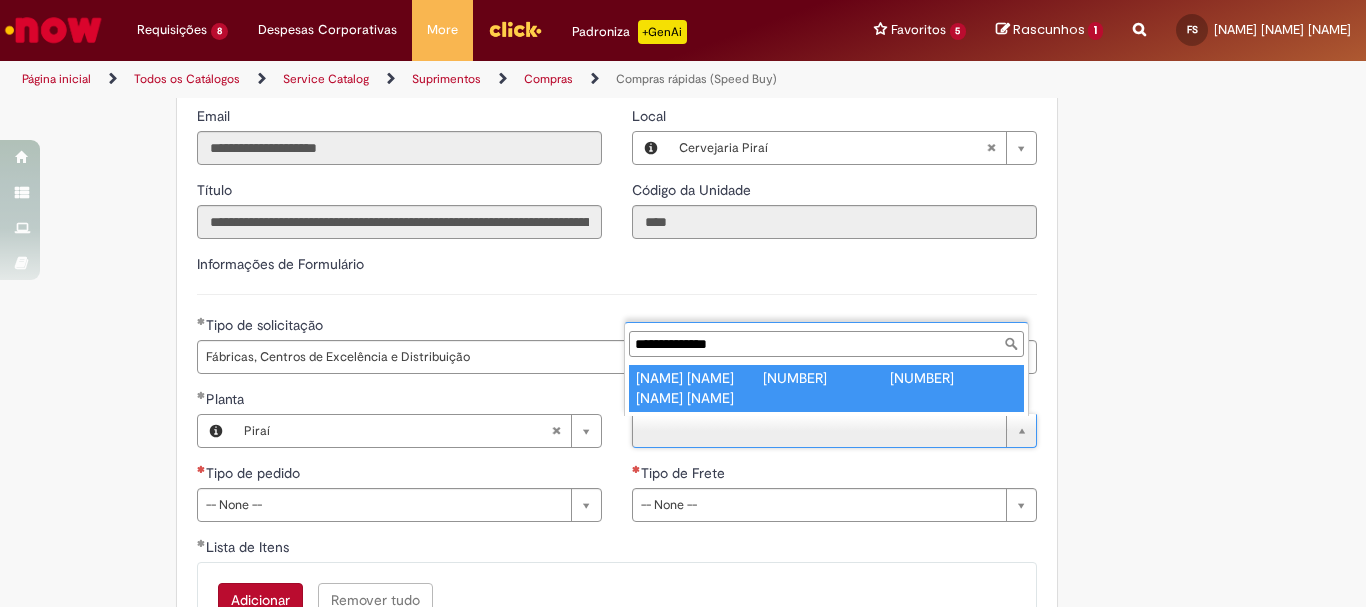 type on "**********" 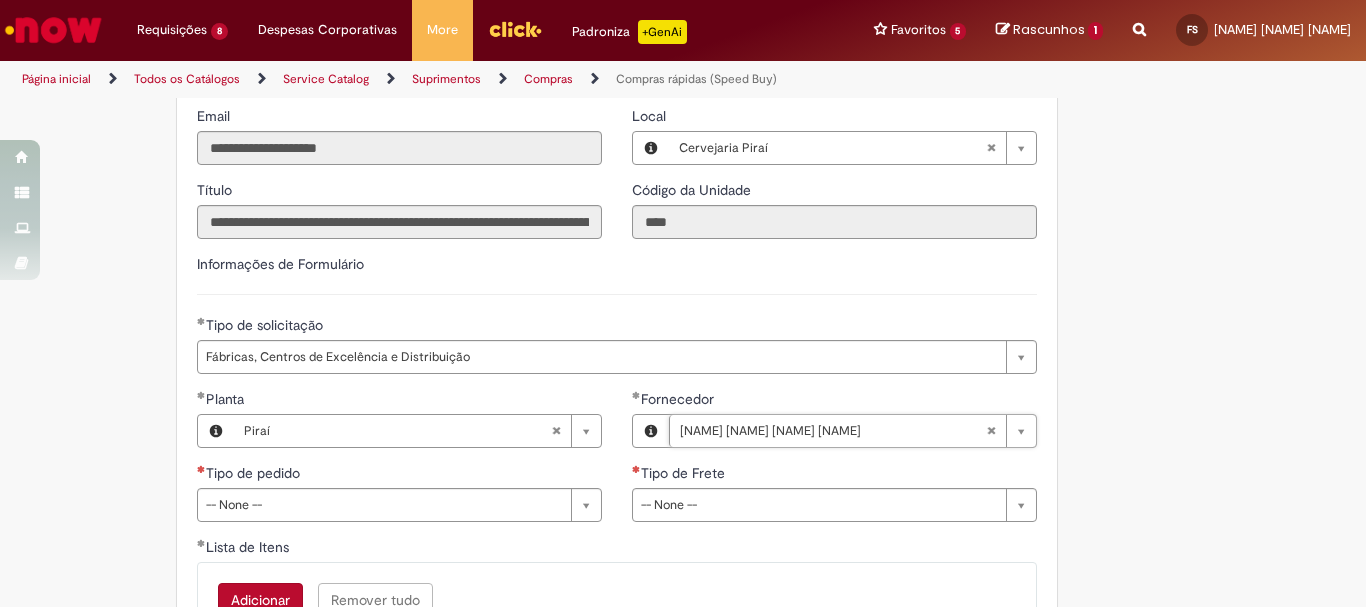 scroll, scrollTop: 2900, scrollLeft: 0, axis: vertical 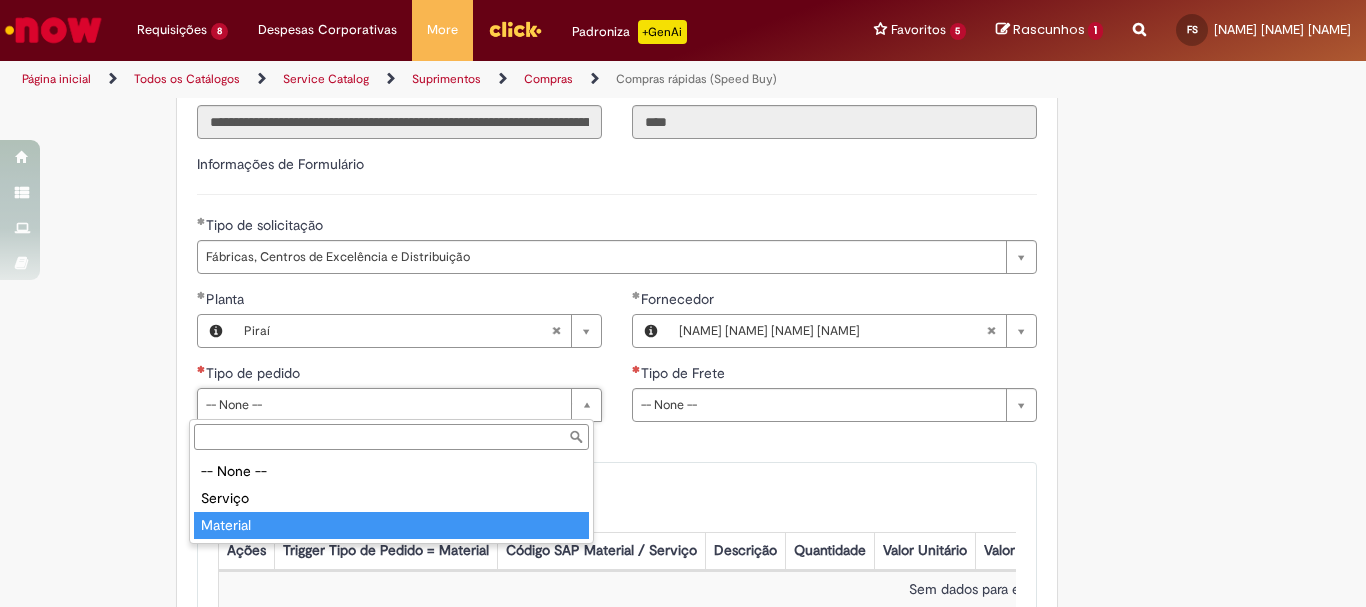 type on "********" 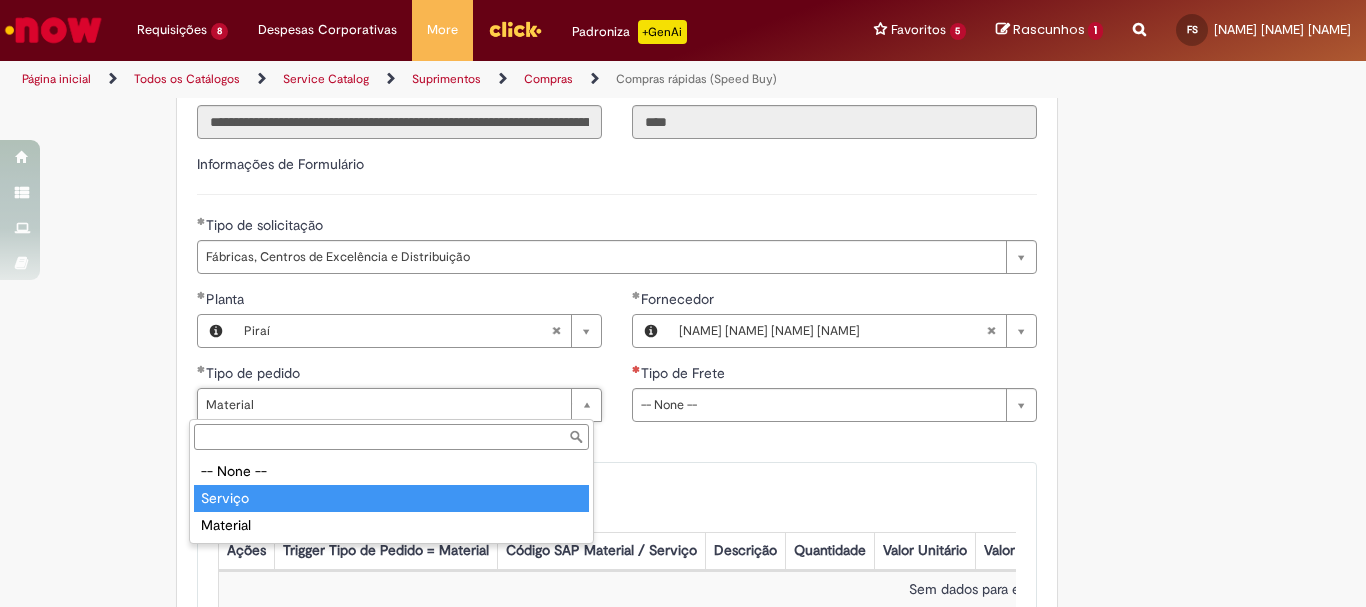 type on "*******" 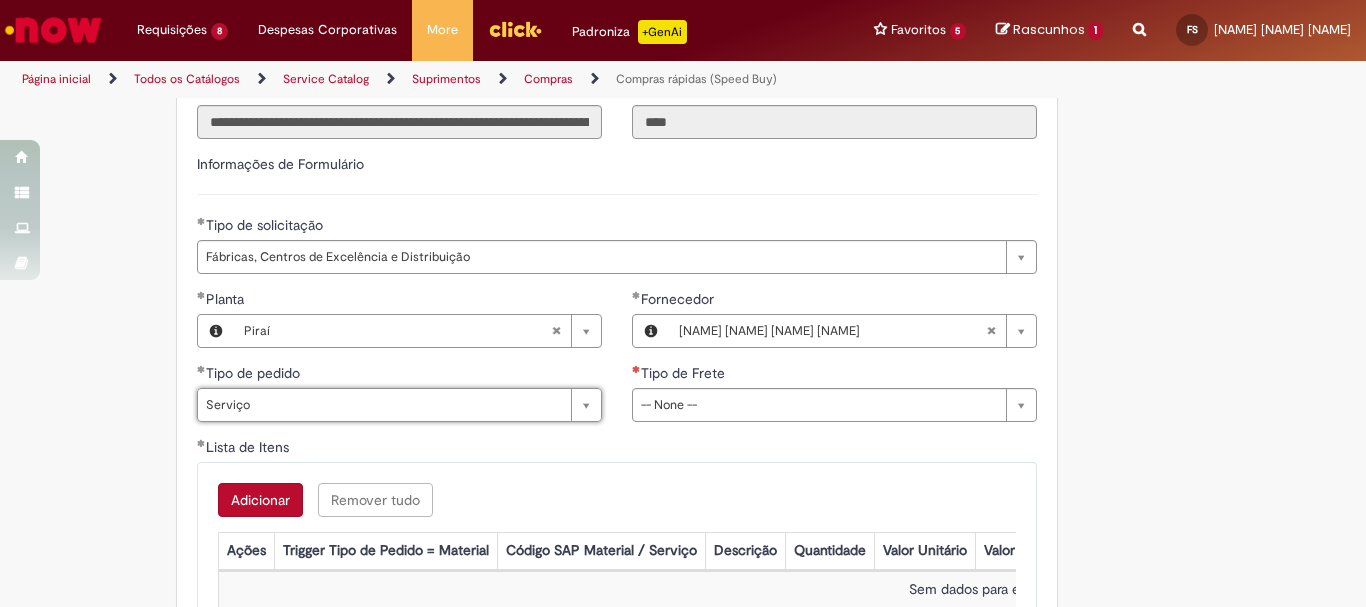 scroll, scrollTop: 0, scrollLeft: 47, axis: horizontal 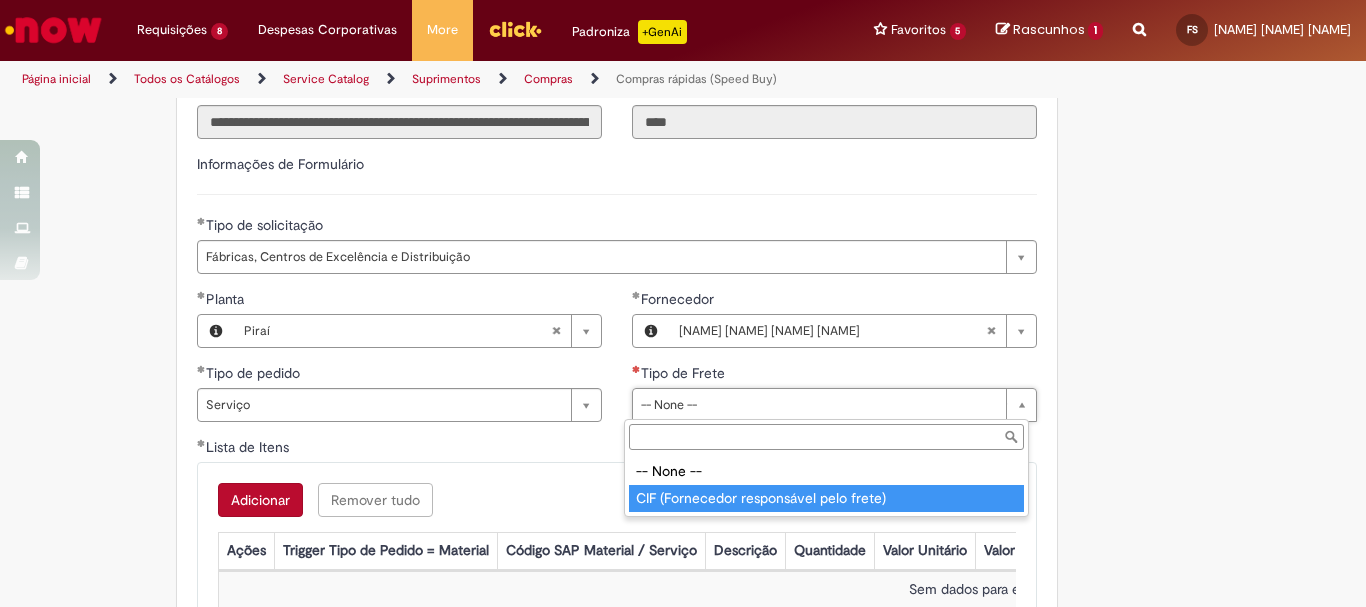 type on "**********" 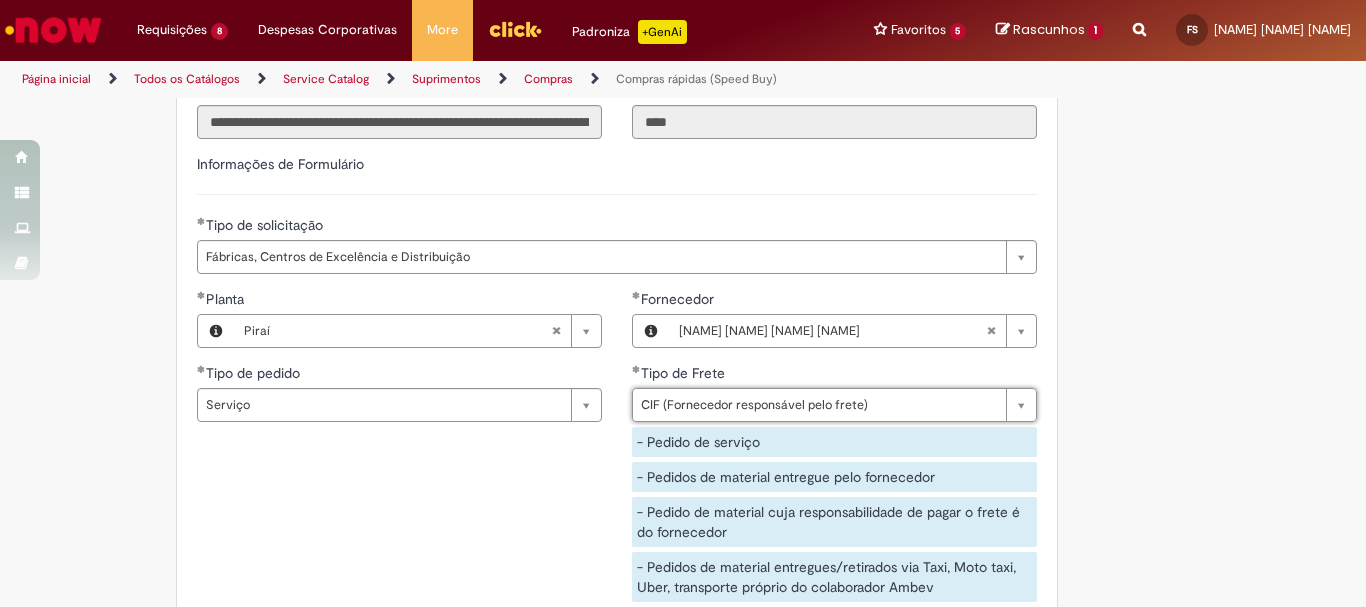 scroll, scrollTop: 3200, scrollLeft: 0, axis: vertical 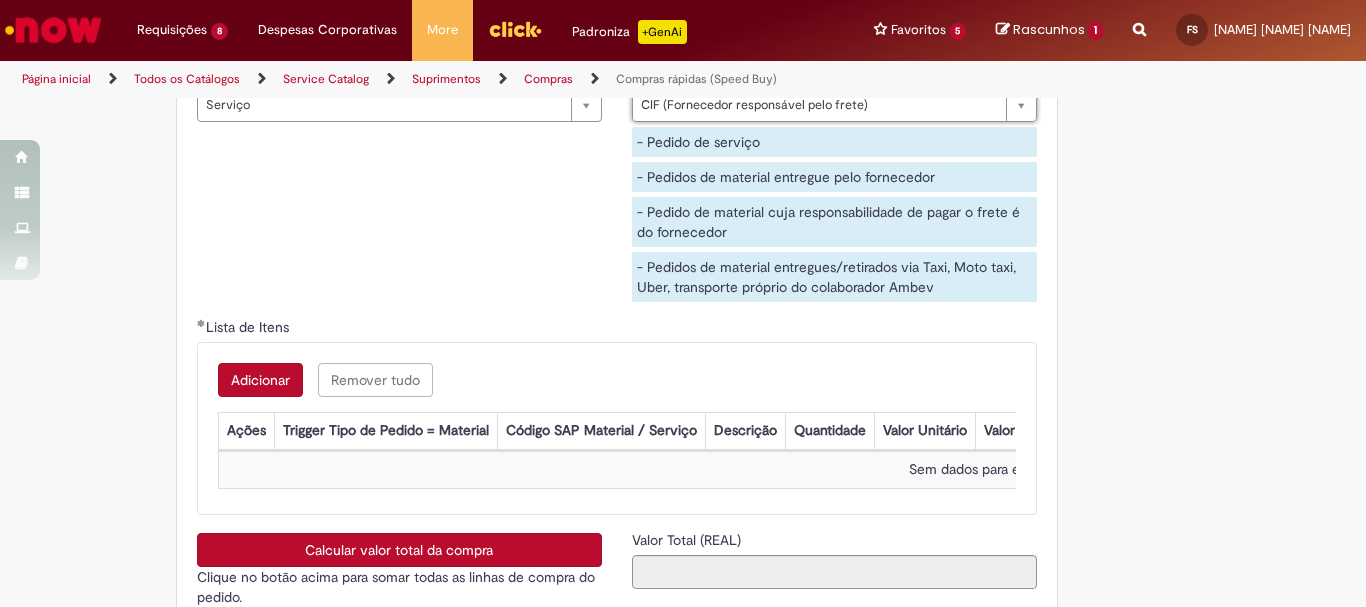 click on "Adicionar" at bounding box center [260, 380] 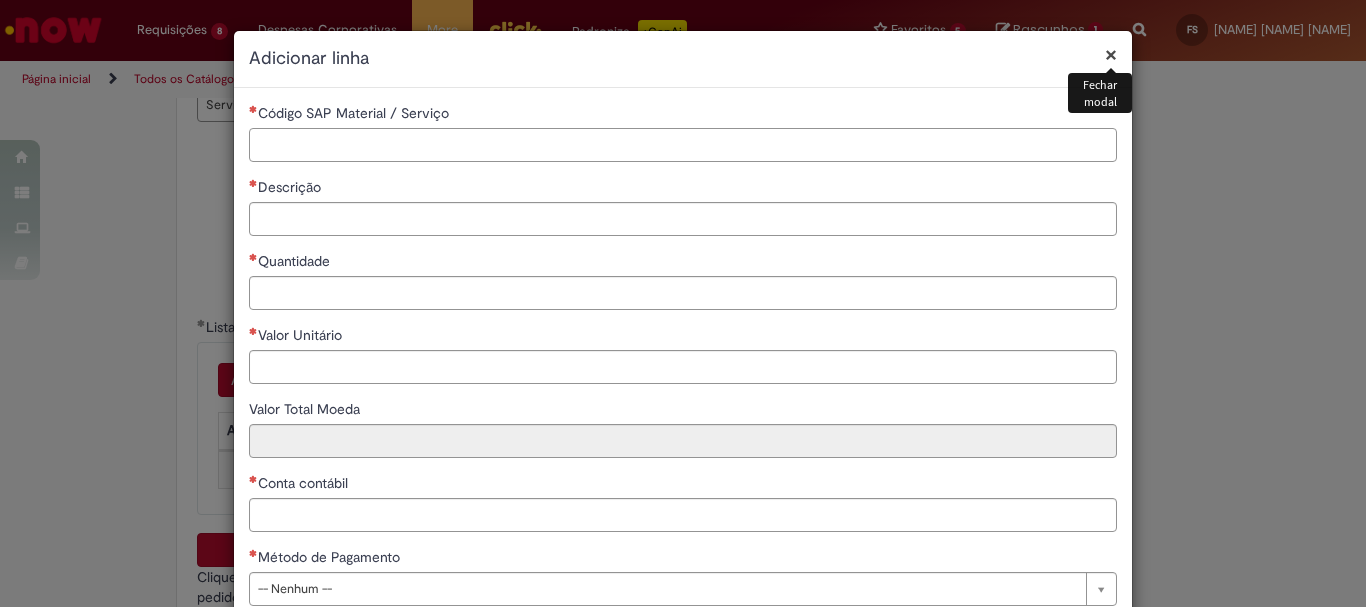 click on "Código SAP Material / Serviço" at bounding box center (683, 145) 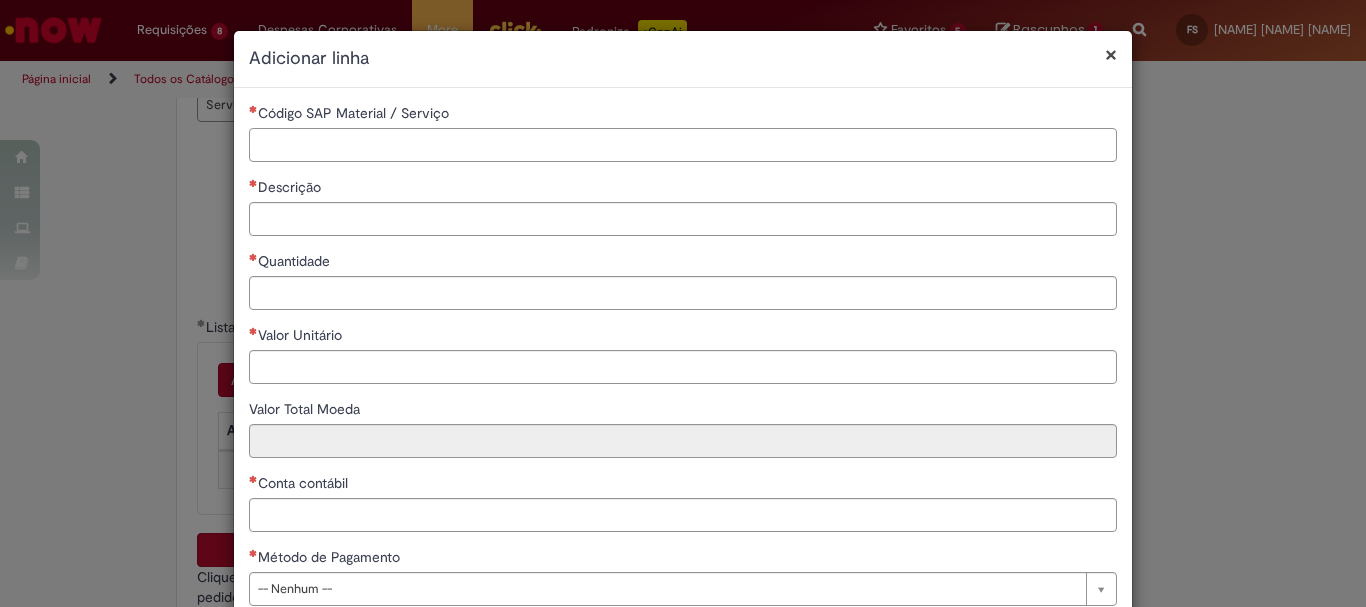 click on "Código SAP Material / Serviço" at bounding box center [683, 145] 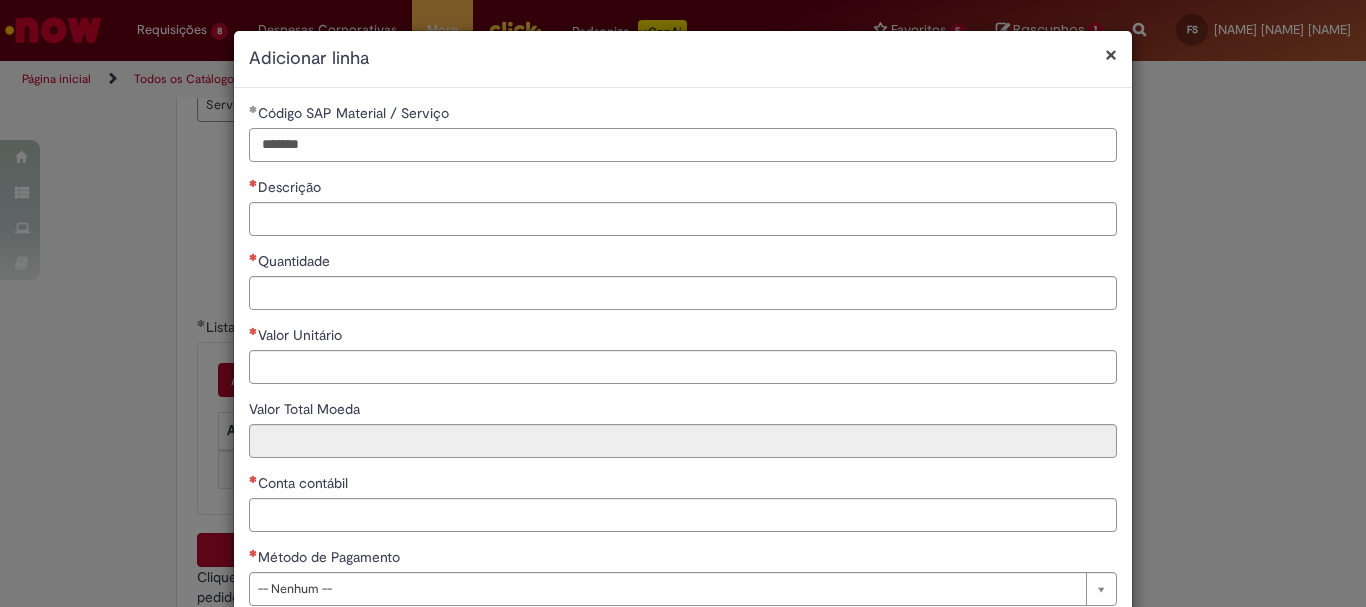 drag, startPoint x: 350, startPoint y: 141, endPoint x: 209, endPoint y: 141, distance: 141 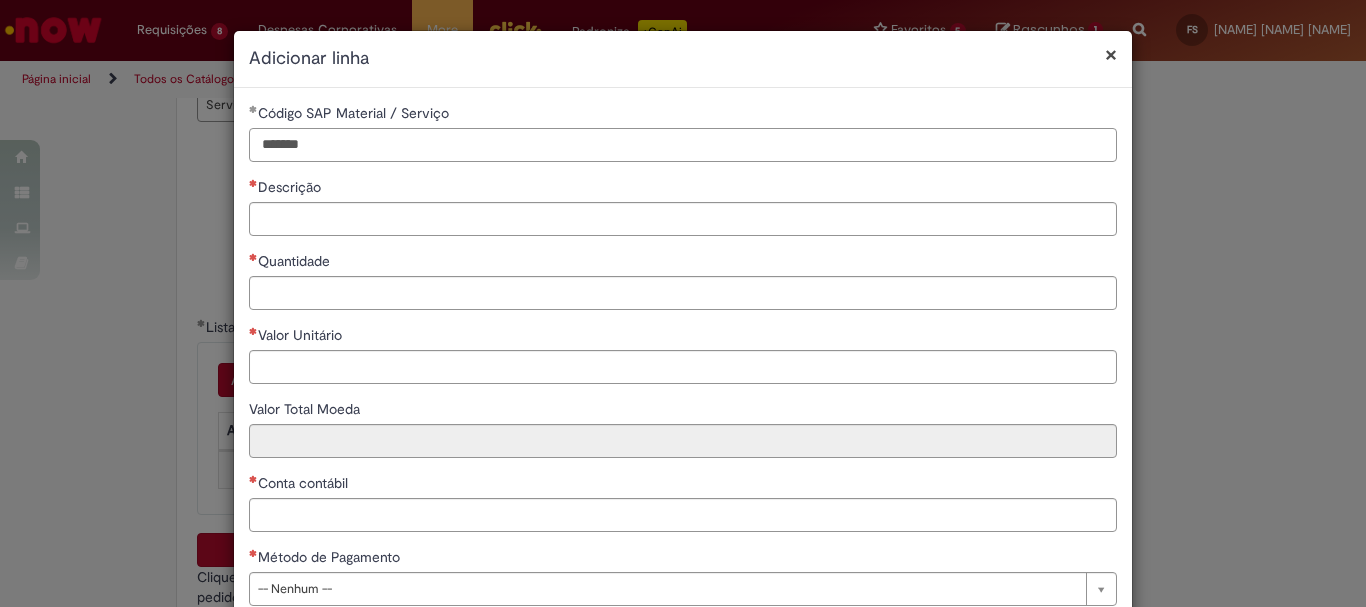 paste on "*" 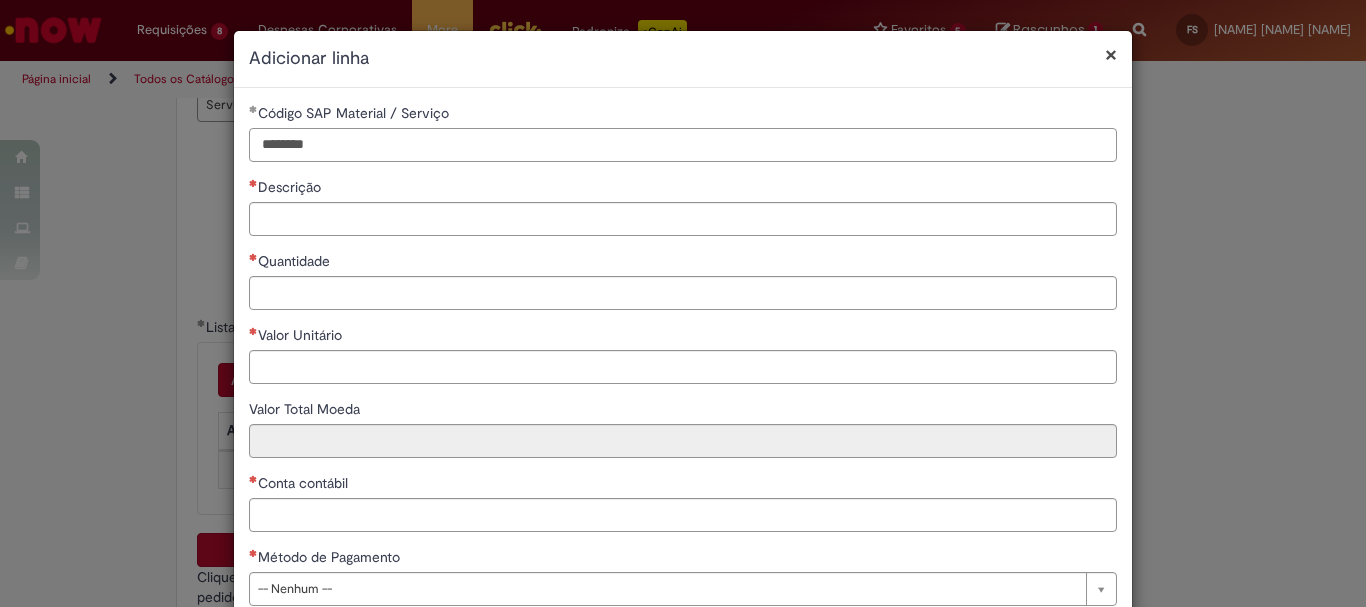 type on "********" 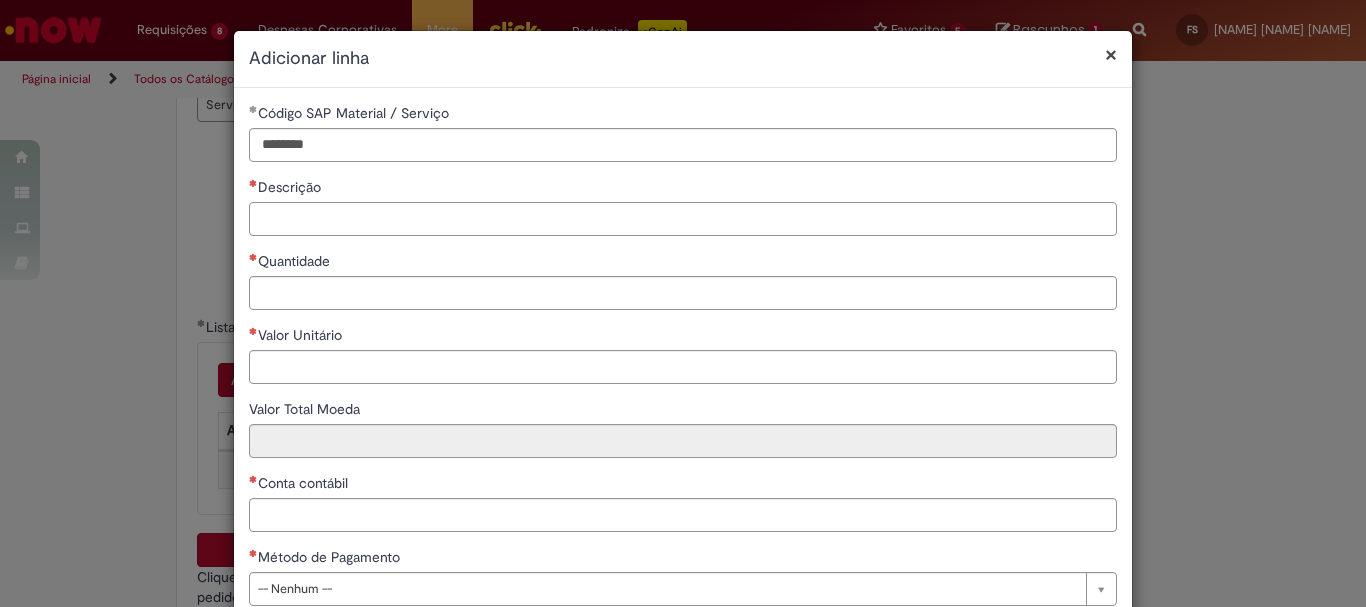 click on "Descrição" at bounding box center (683, 219) 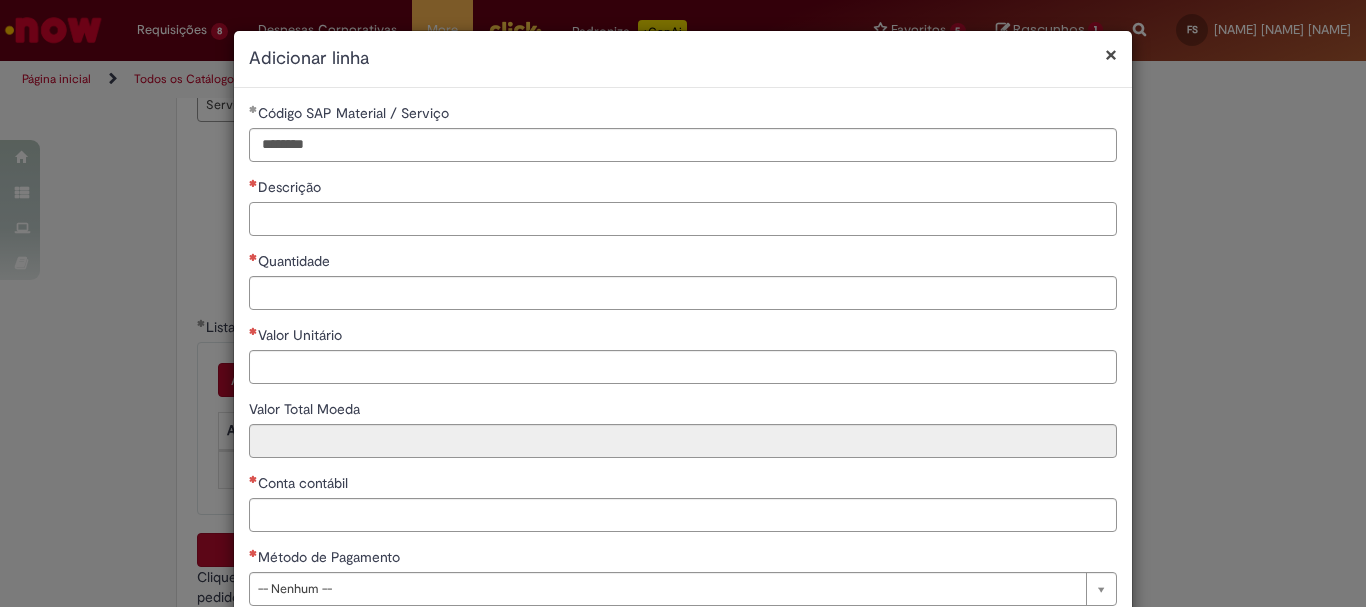 click on "Descrição" at bounding box center [683, 219] 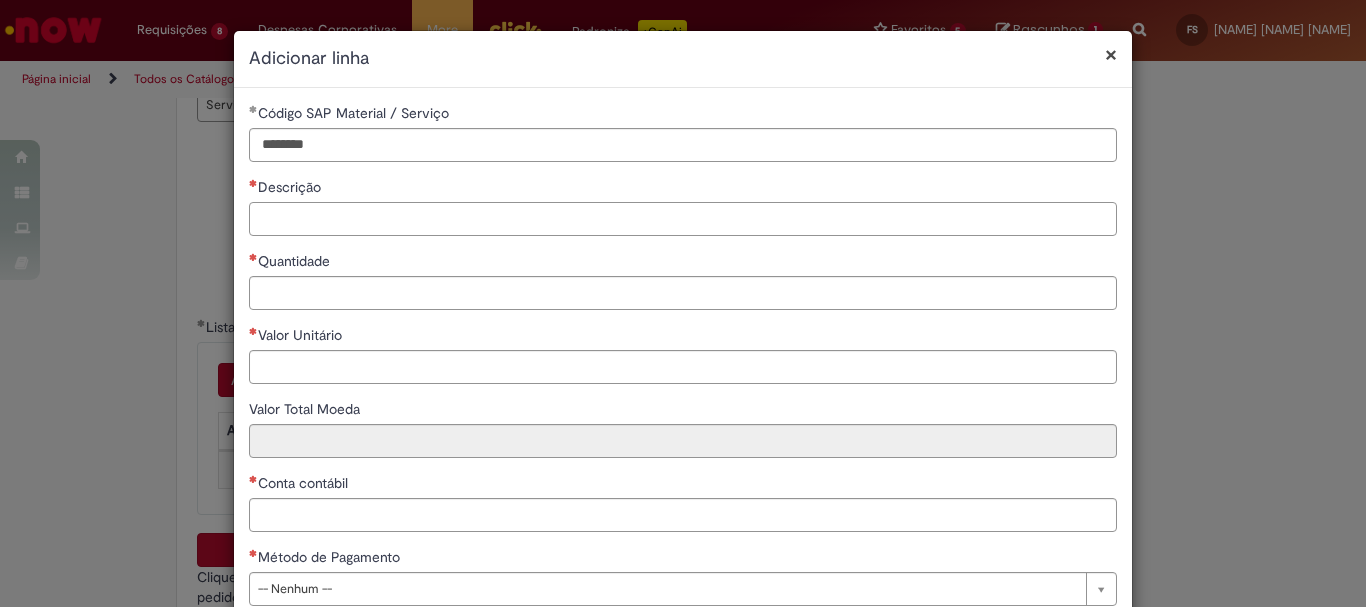 paste on "**********" 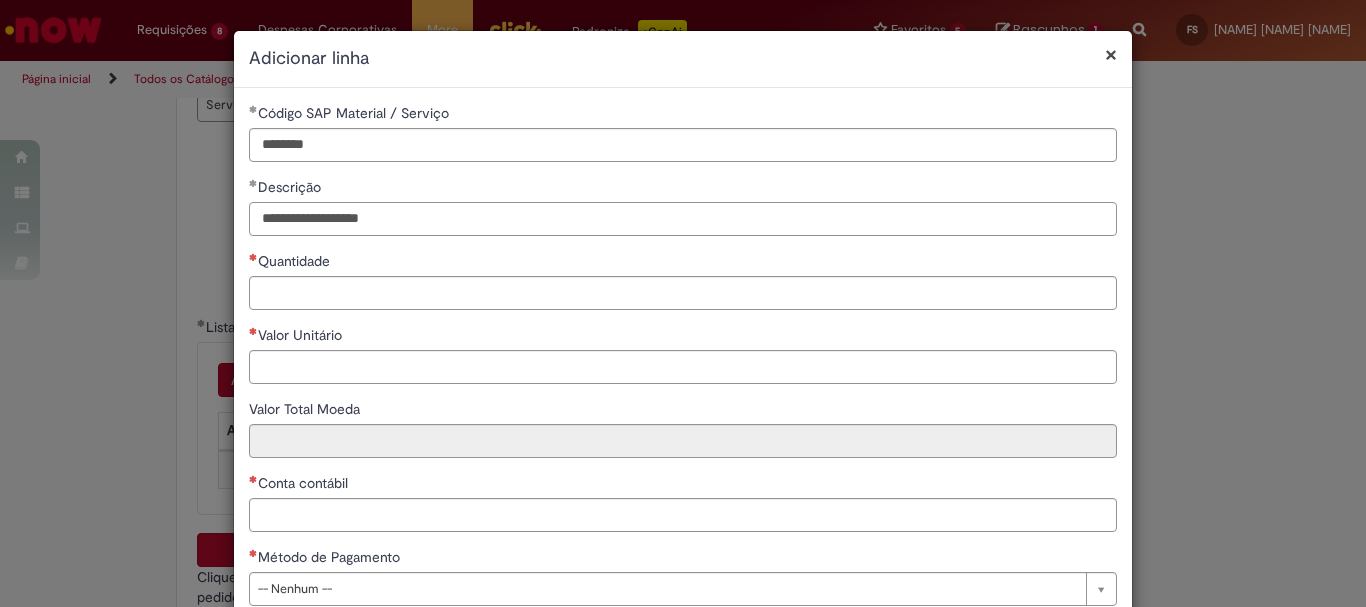 type on "**********" 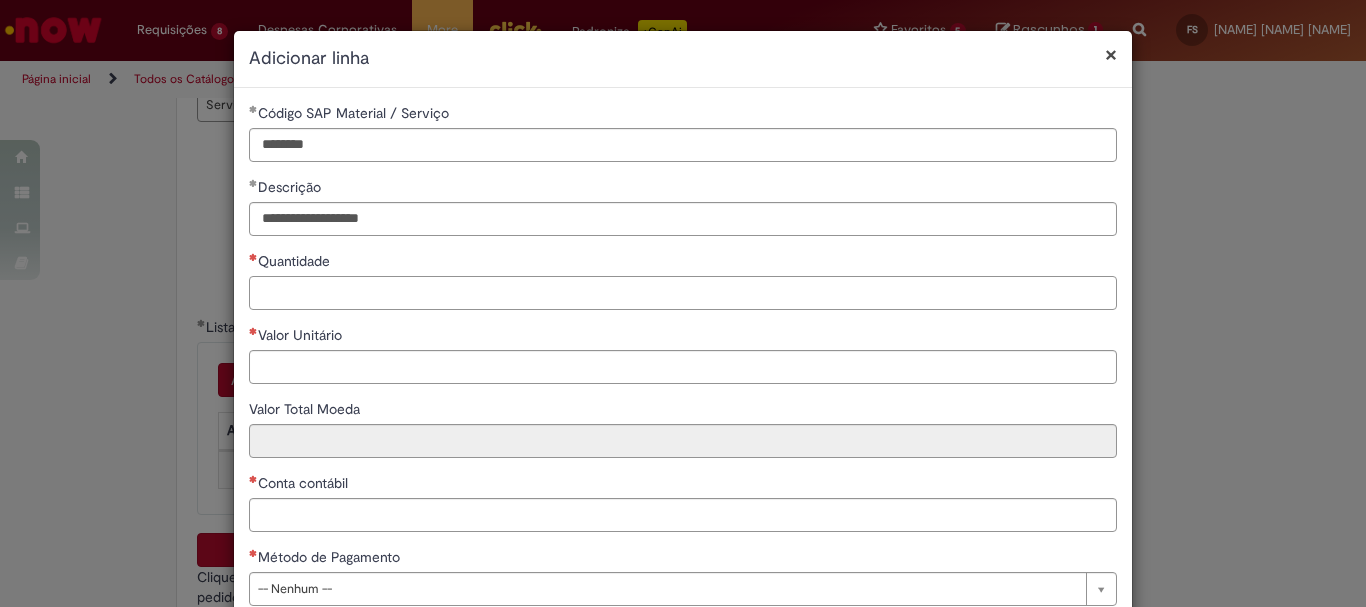 click on "Quantidade" at bounding box center [683, 293] 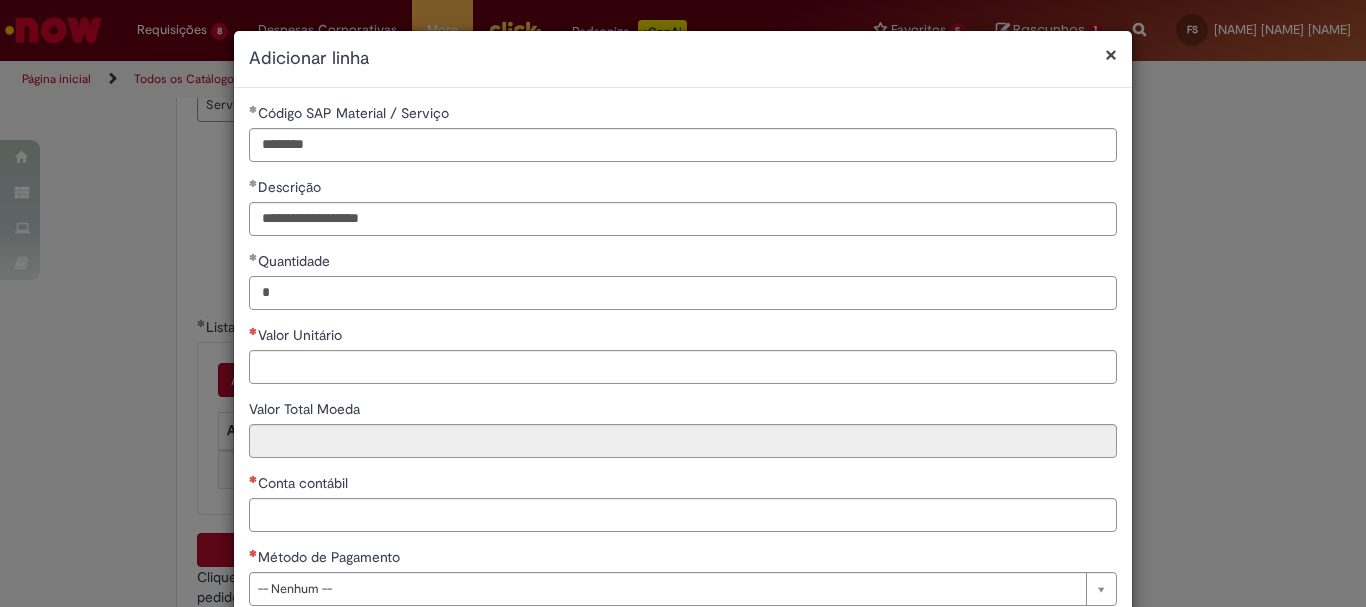 type on "*" 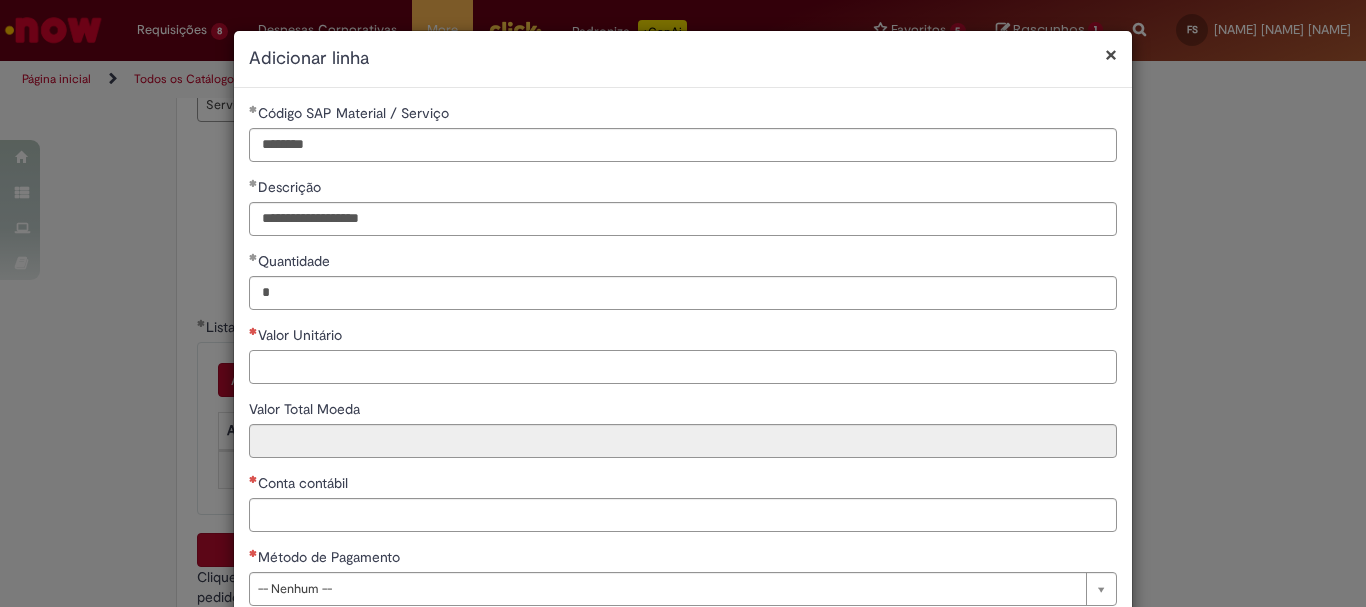 click on "Valor Unitário" at bounding box center [683, 367] 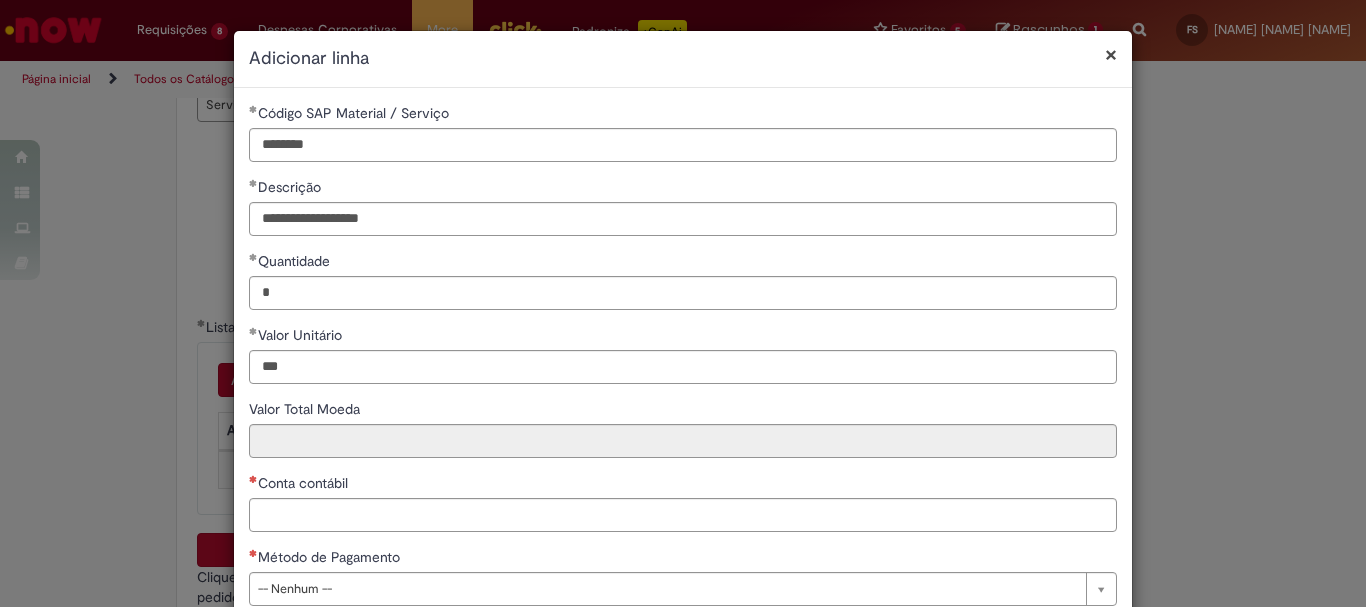 type on "******" 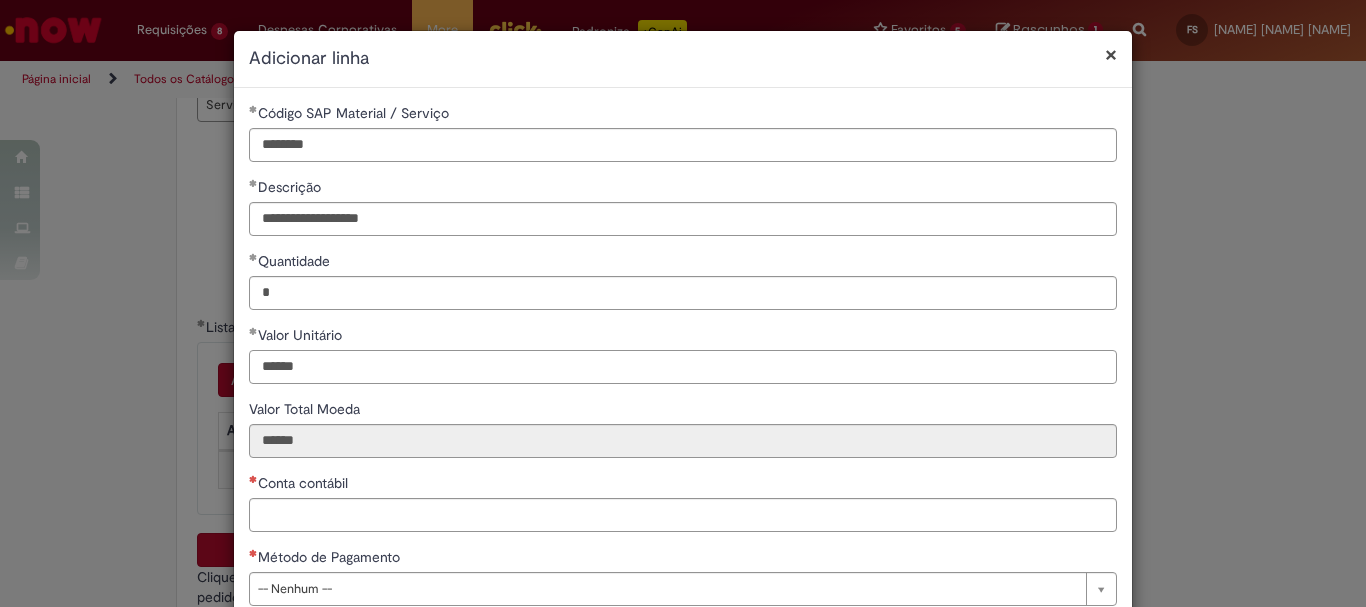 type on "******" 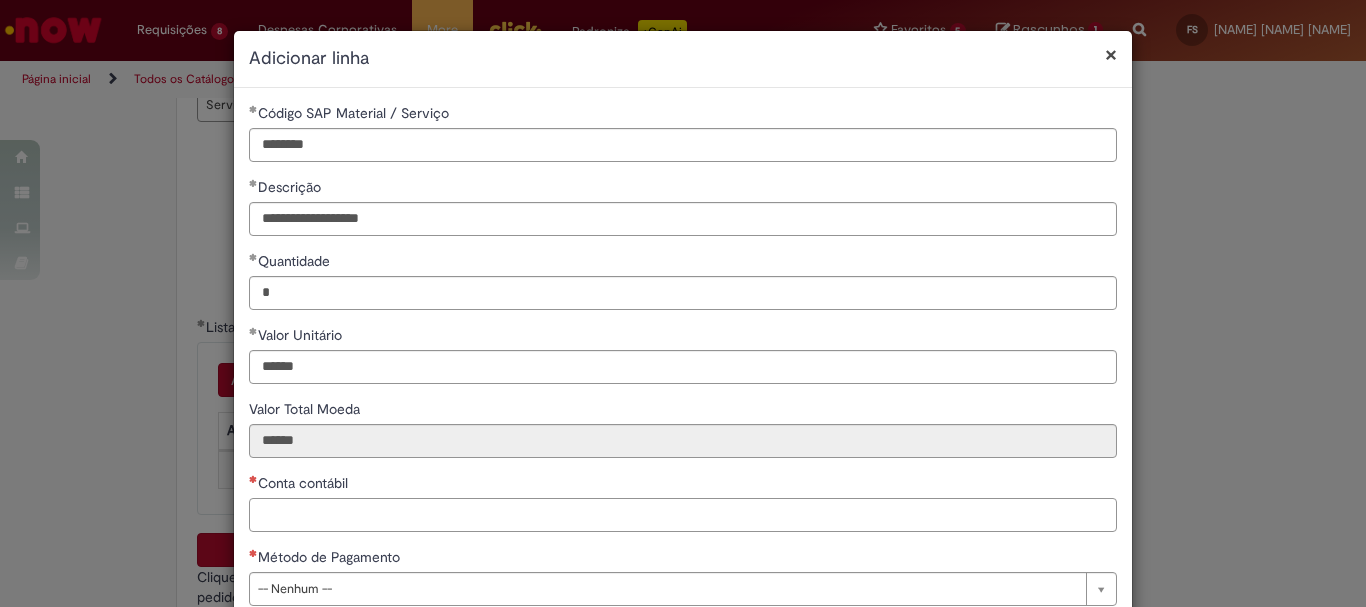 type on "******" 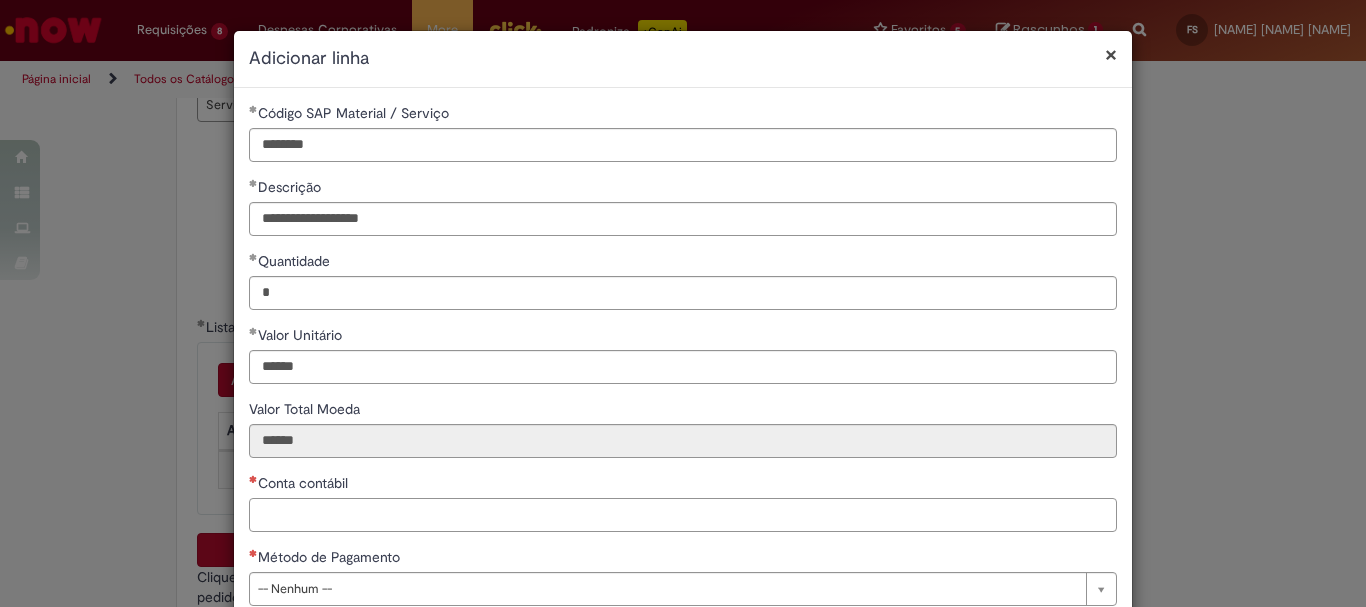 click on "Conta contábil" at bounding box center (683, 515) 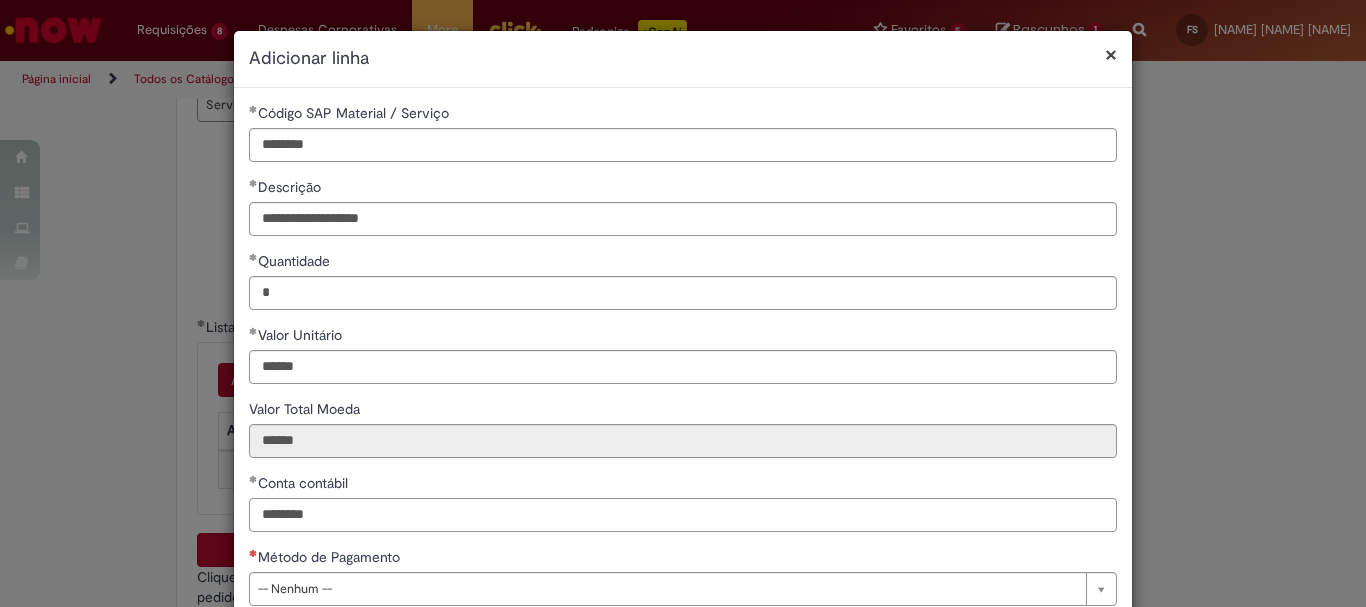 scroll, scrollTop: 100, scrollLeft: 0, axis: vertical 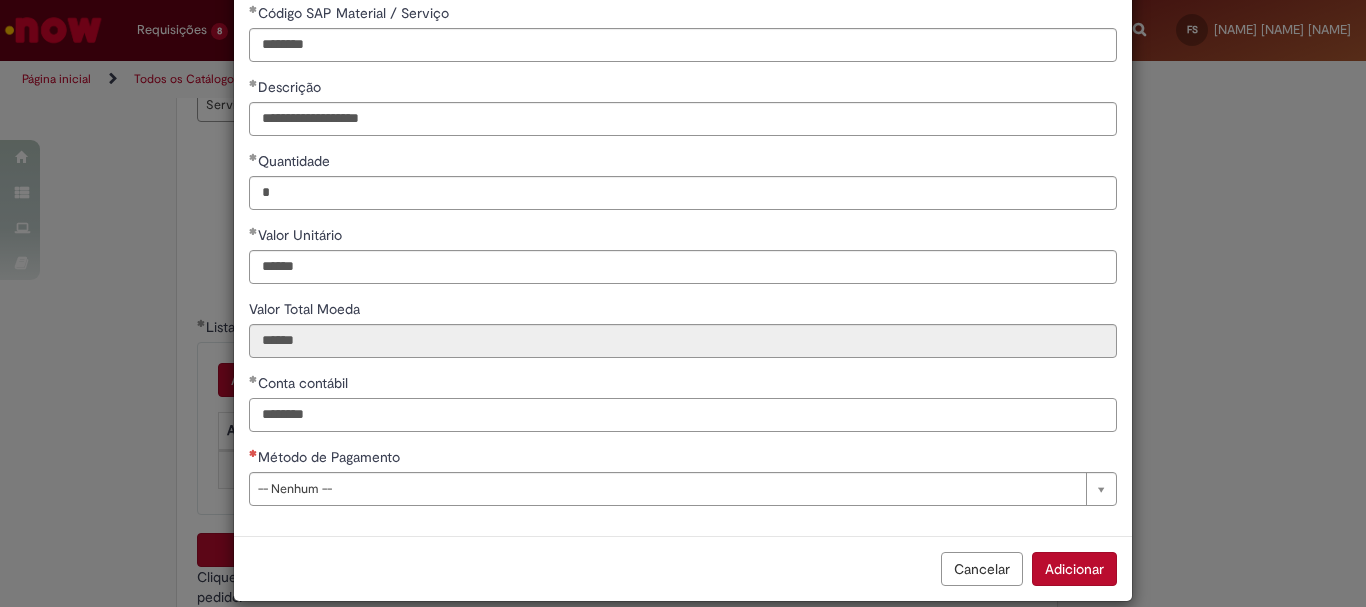 type on "********" 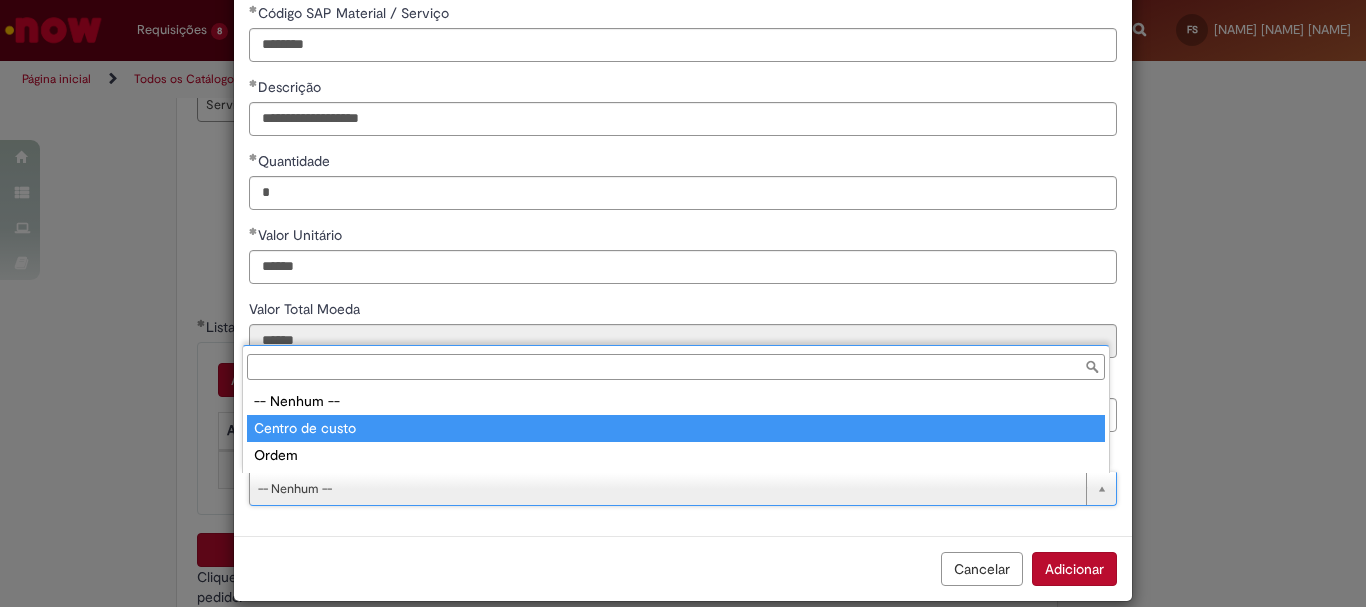 type on "**********" 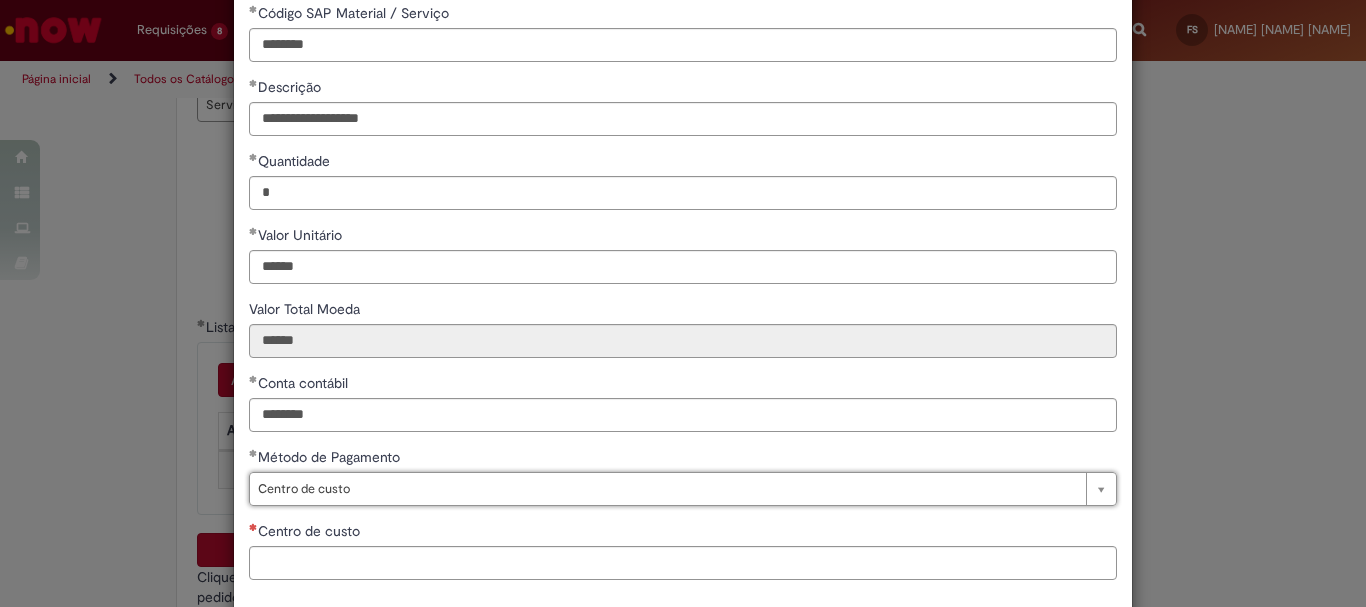 scroll, scrollTop: 199, scrollLeft: 0, axis: vertical 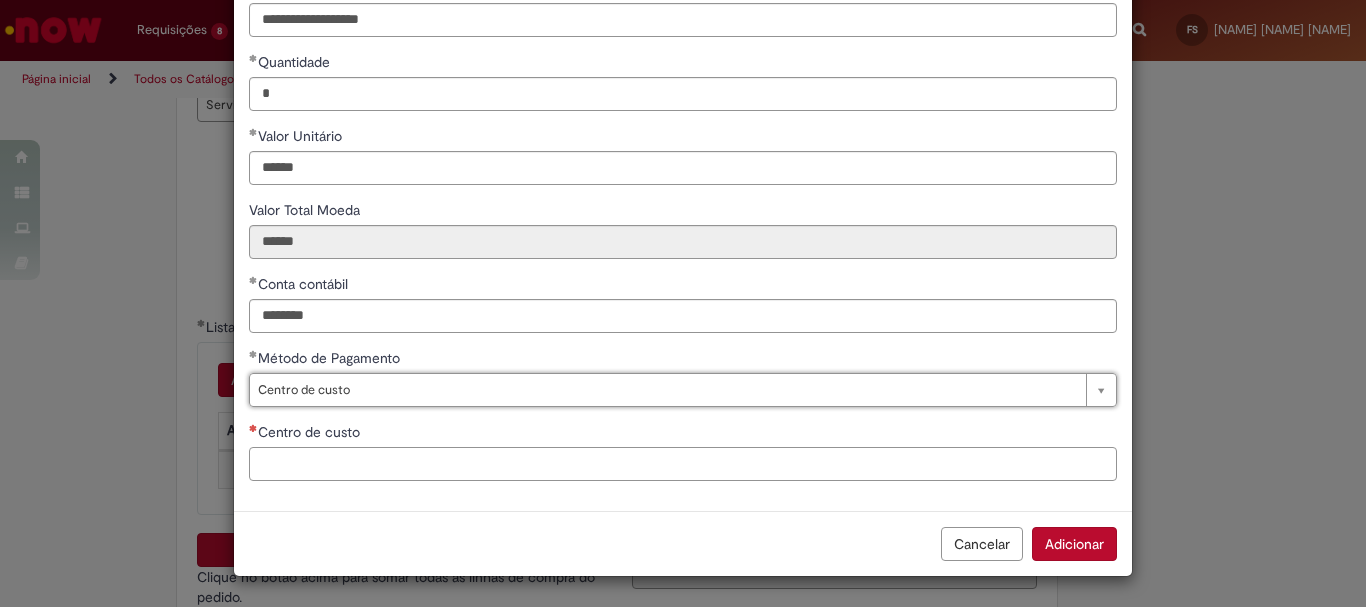click on "Centro de custo" at bounding box center [683, 464] 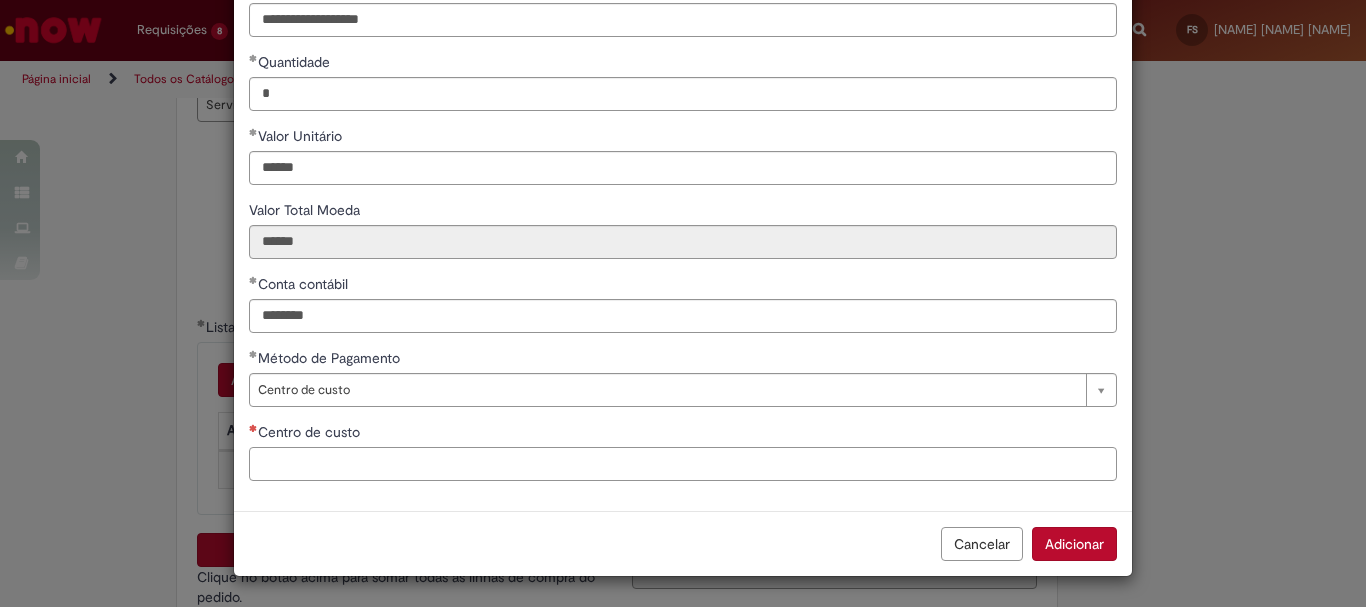paste on "**********" 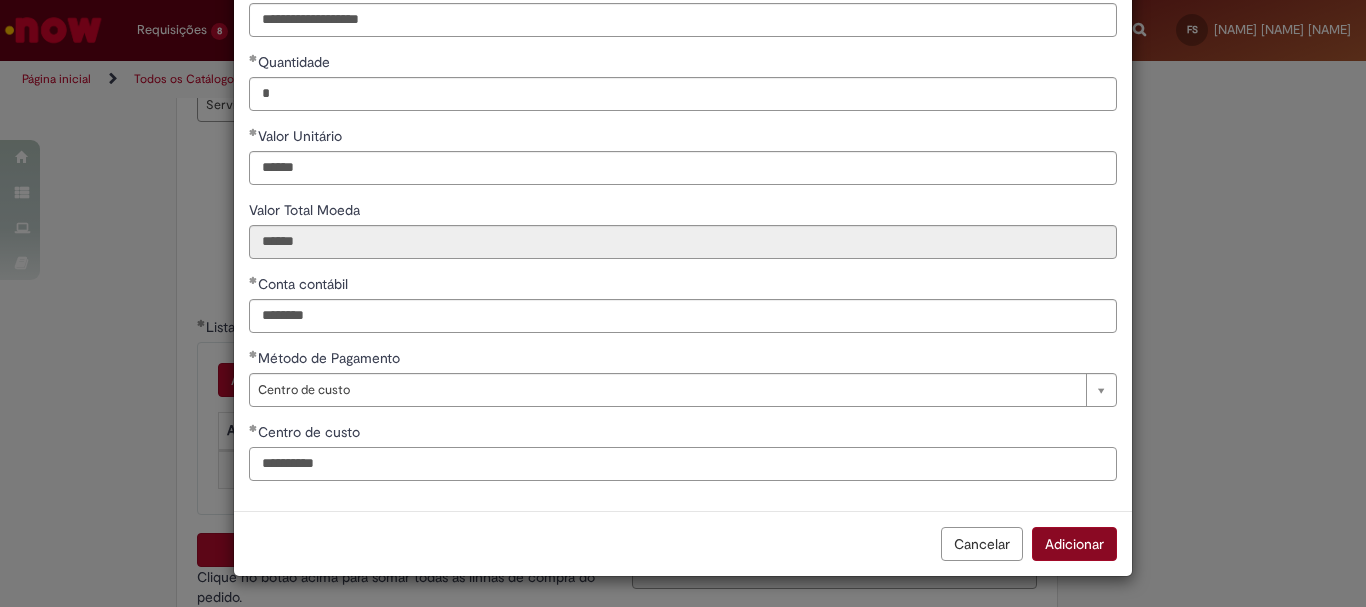 type on "**********" 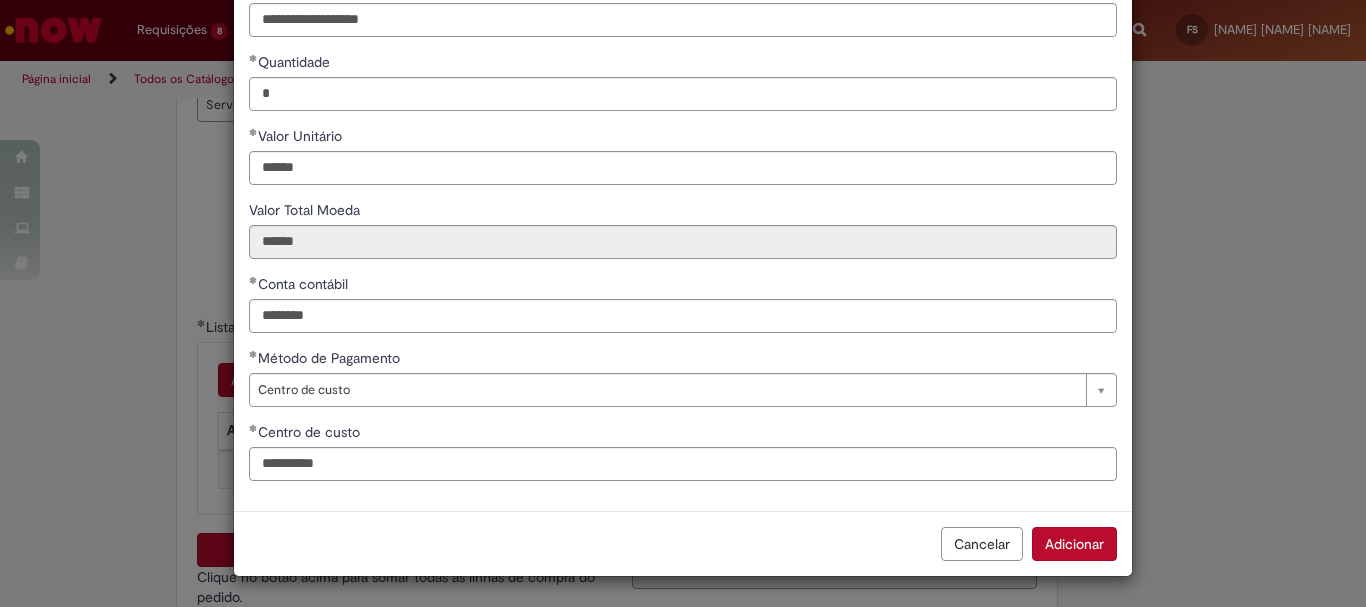 click on "Adicionar" at bounding box center (1074, 544) 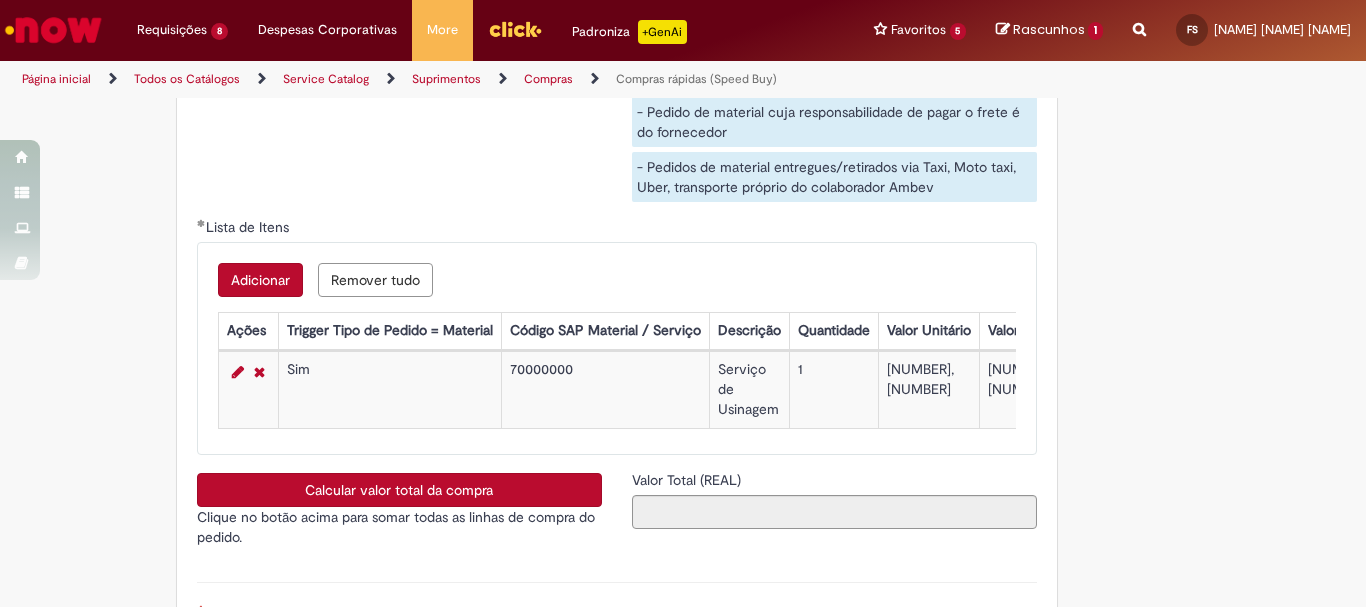 scroll, scrollTop: 3400, scrollLeft: 0, axis: vertical 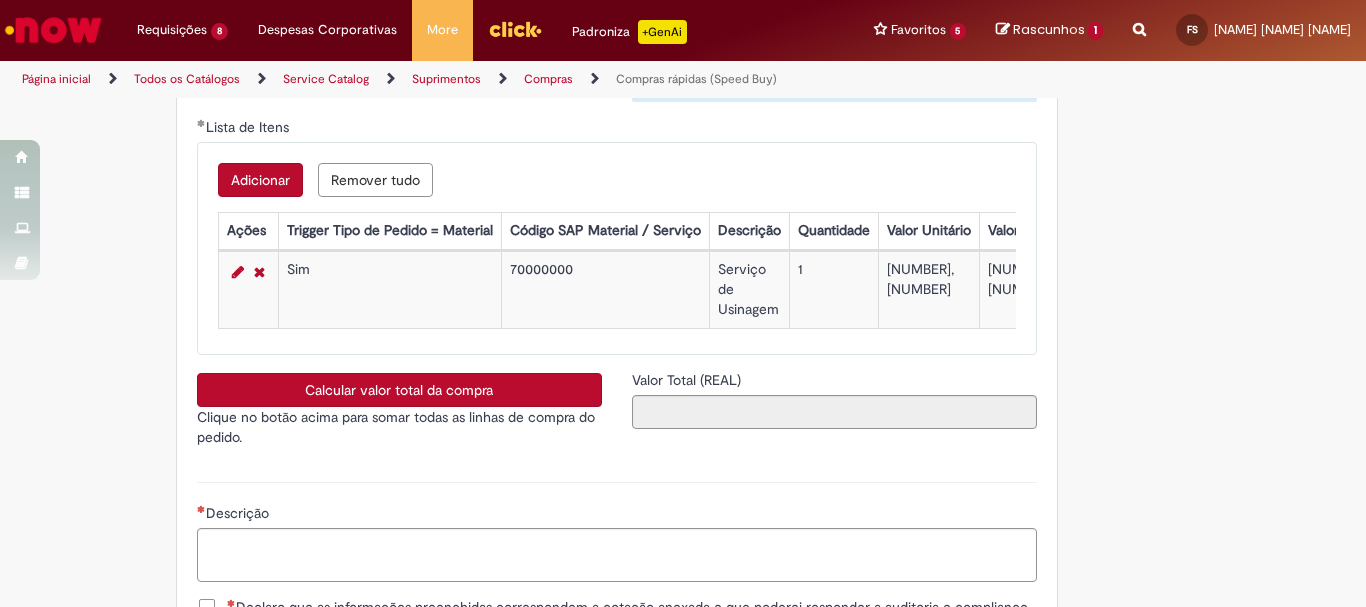 click on "Calcular valor total da compra" at bounding box center [399, 390] 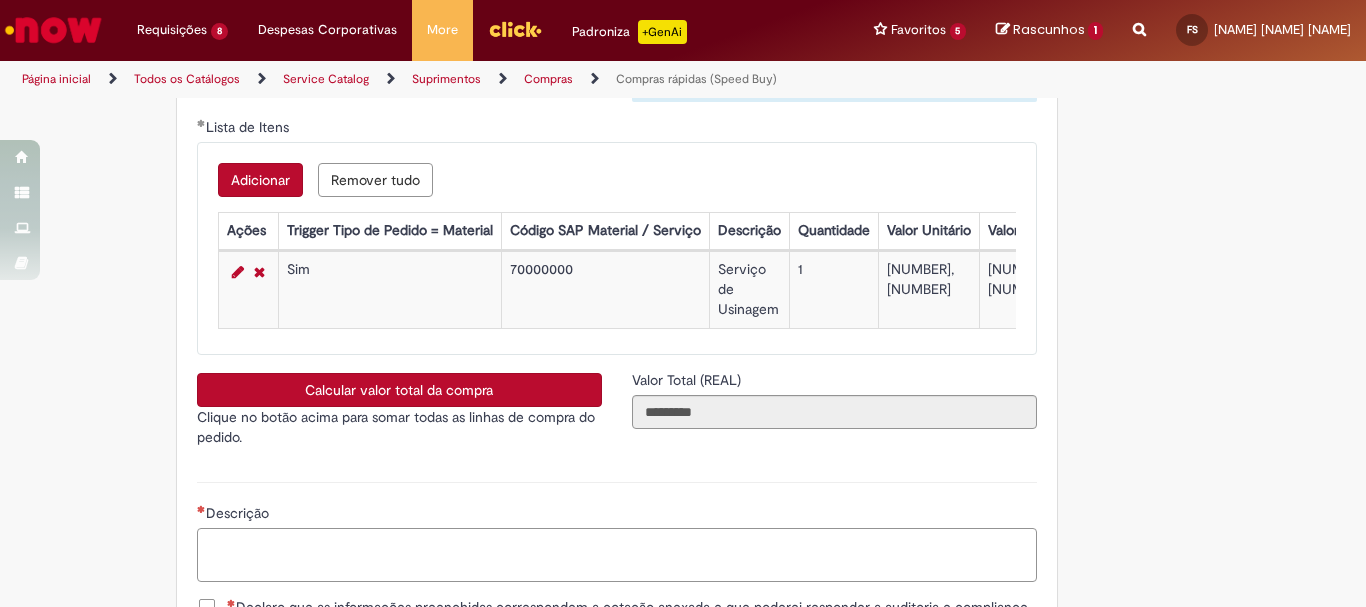 click on "Descrição" at bounding box center (617, 555) 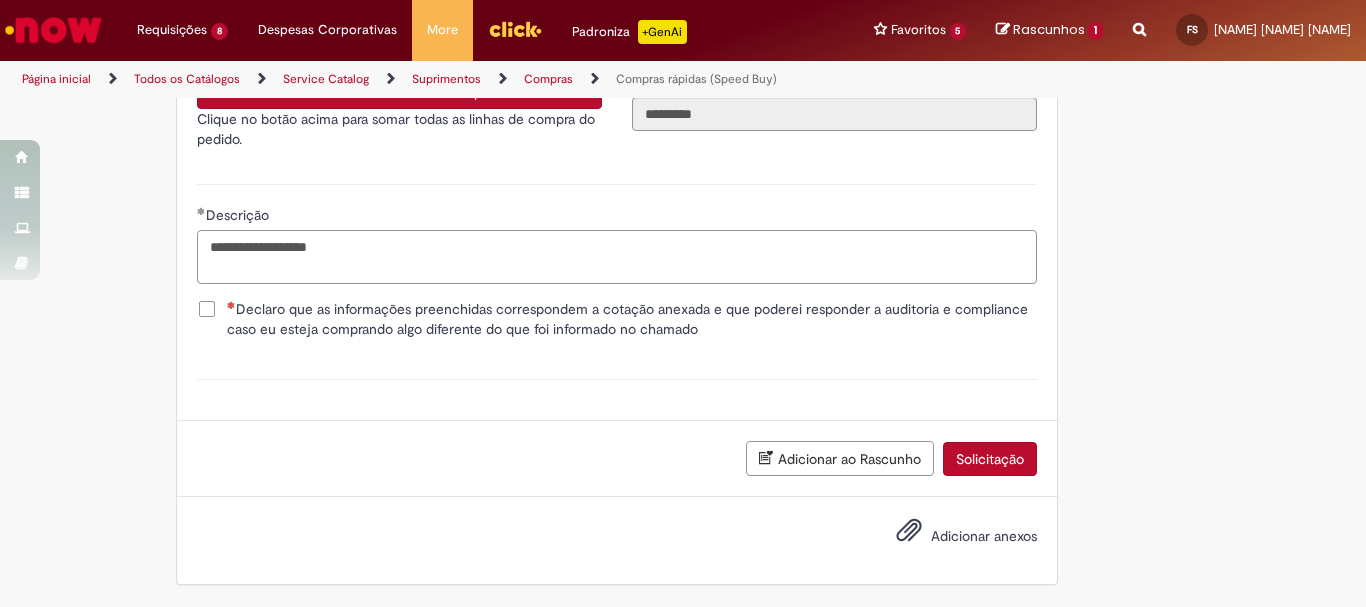 scroll, scrollTop: 3713, scrollLeft: 0, axis: vertical 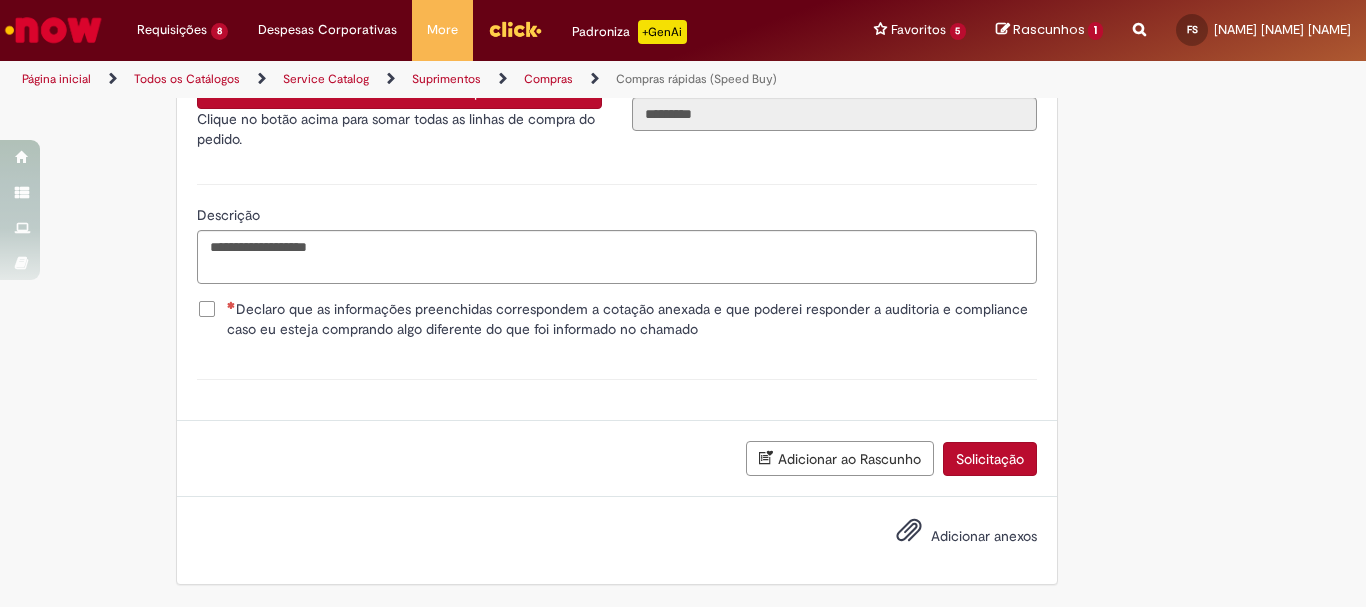 click on "Adicionar anexos" at bounding box center [984, 536] 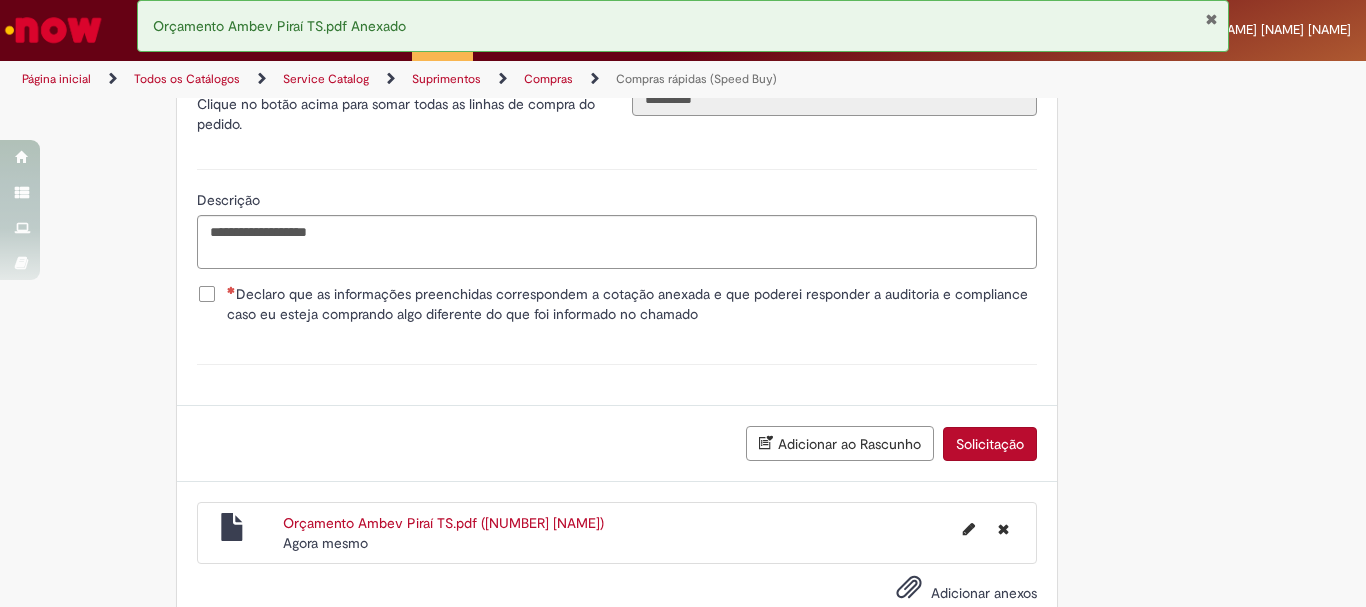 scroll, scrollTop: 3613, scrollLeft: 0, axis: vertical 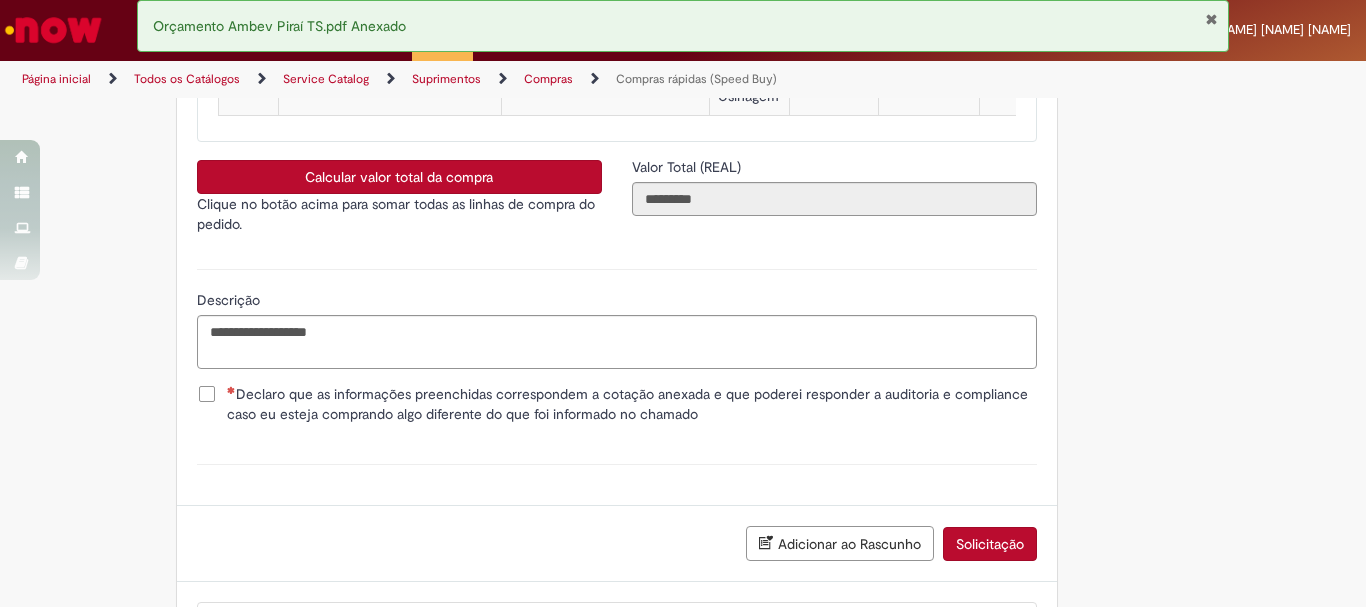 click on "Declaro que as informações preenchidas correspondem a cotação anexada e que poderei responder a auditoria e compliance caso eu esteja comprando algo diferente do que foi informado no chamado" at bounding box center [617, 404] 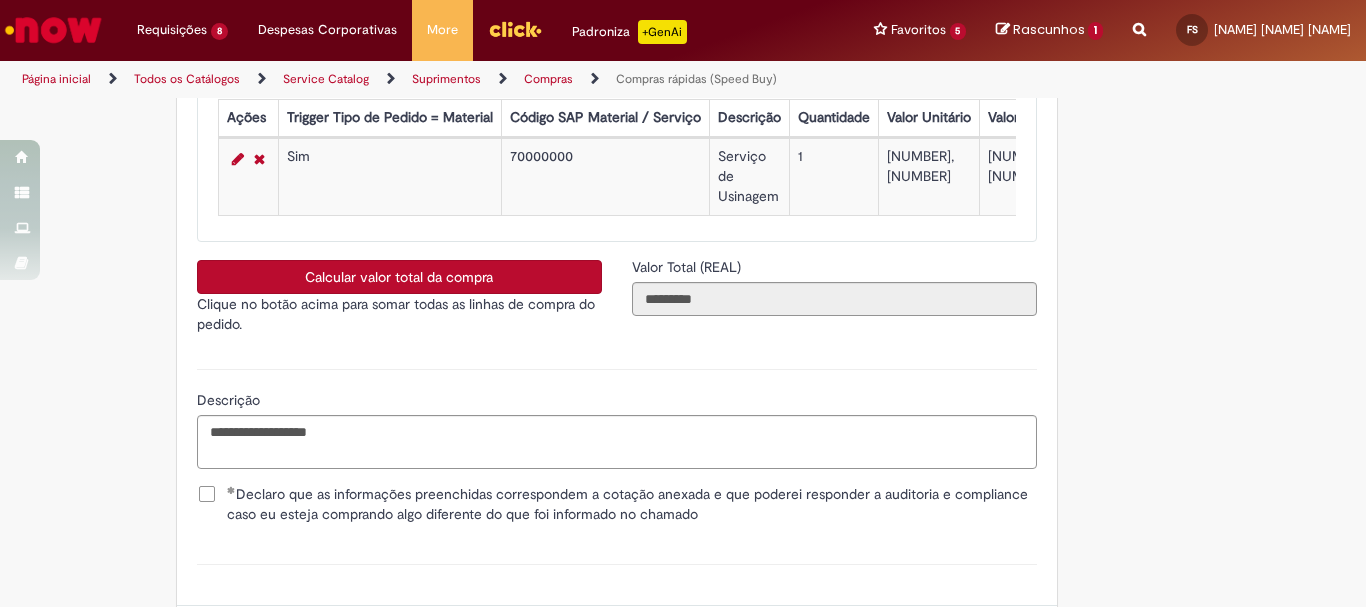 scroll, scrollTop: 3785, scrollLeft: 0, axis: vertical 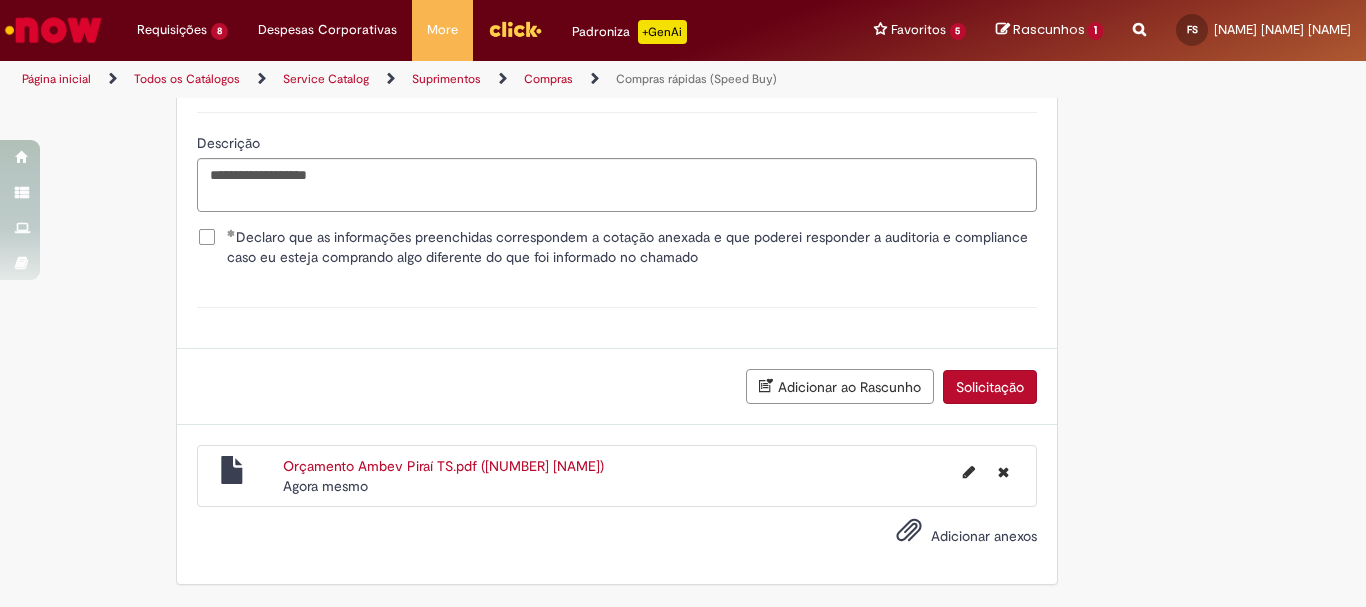 click on "Solicitação" at bounding box center (990, 387) 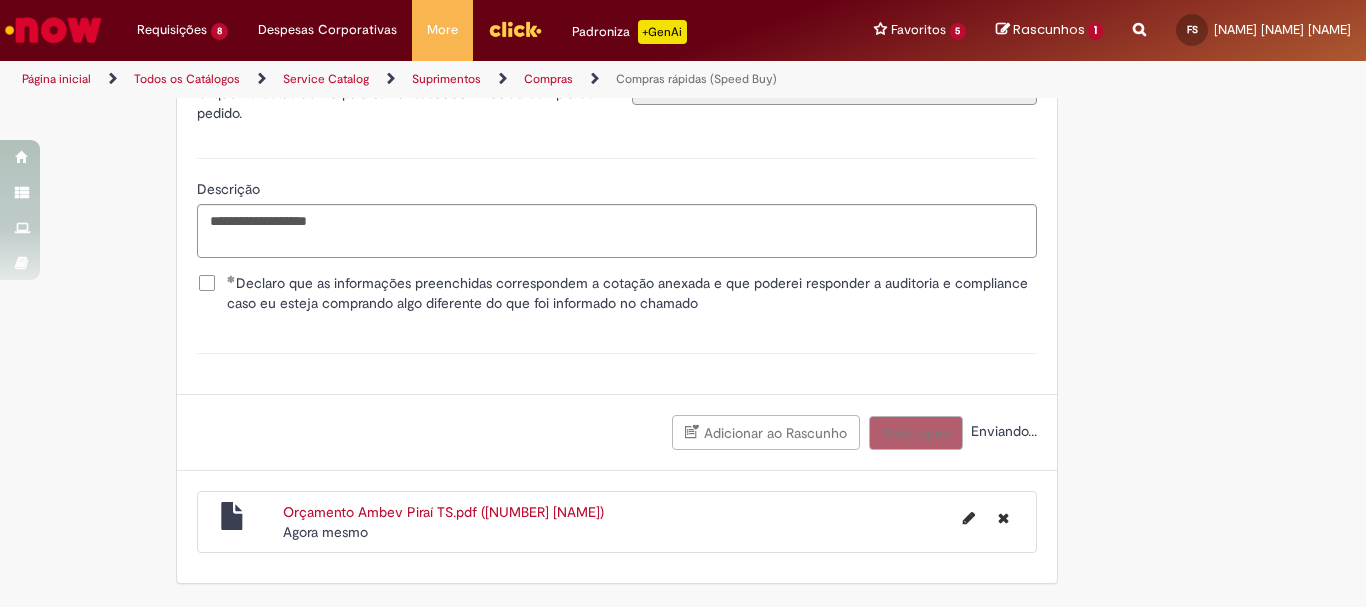 scroll, scrollTop: 3739, scrollLeft: 0, axis: vertical 